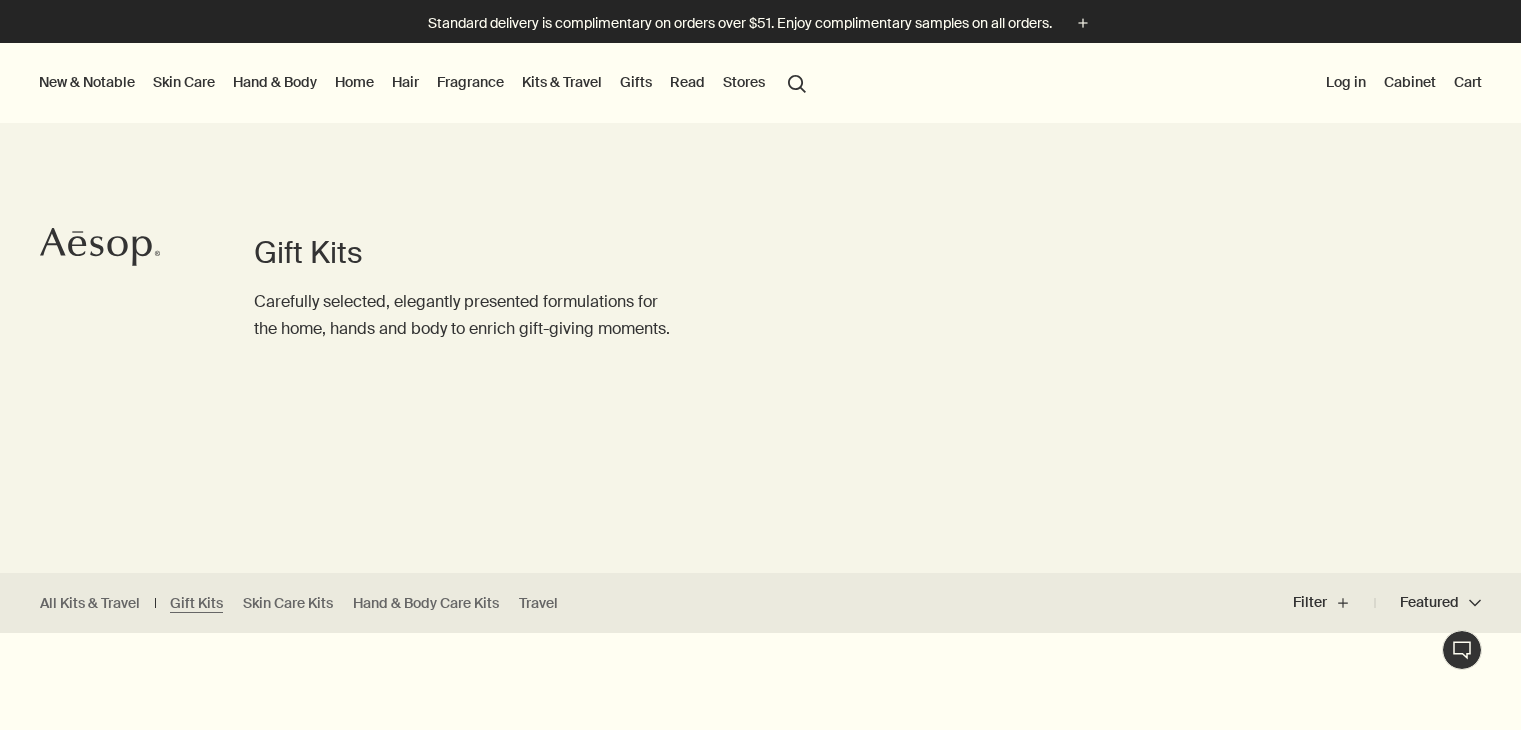 scroll, scrollTop: 0, scrollLeft: 0, axis: both 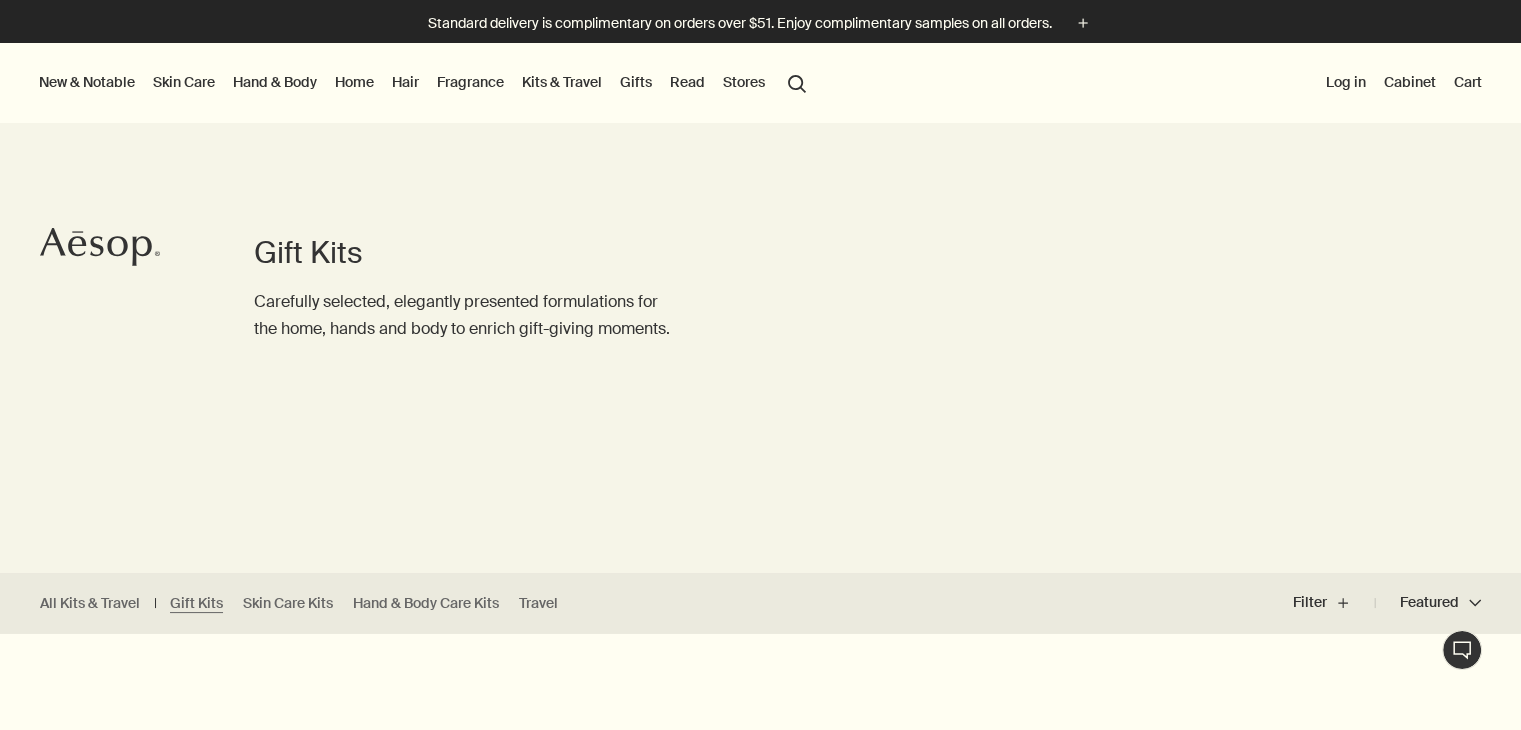 click on "Stores" at bounding box center (744, 82) 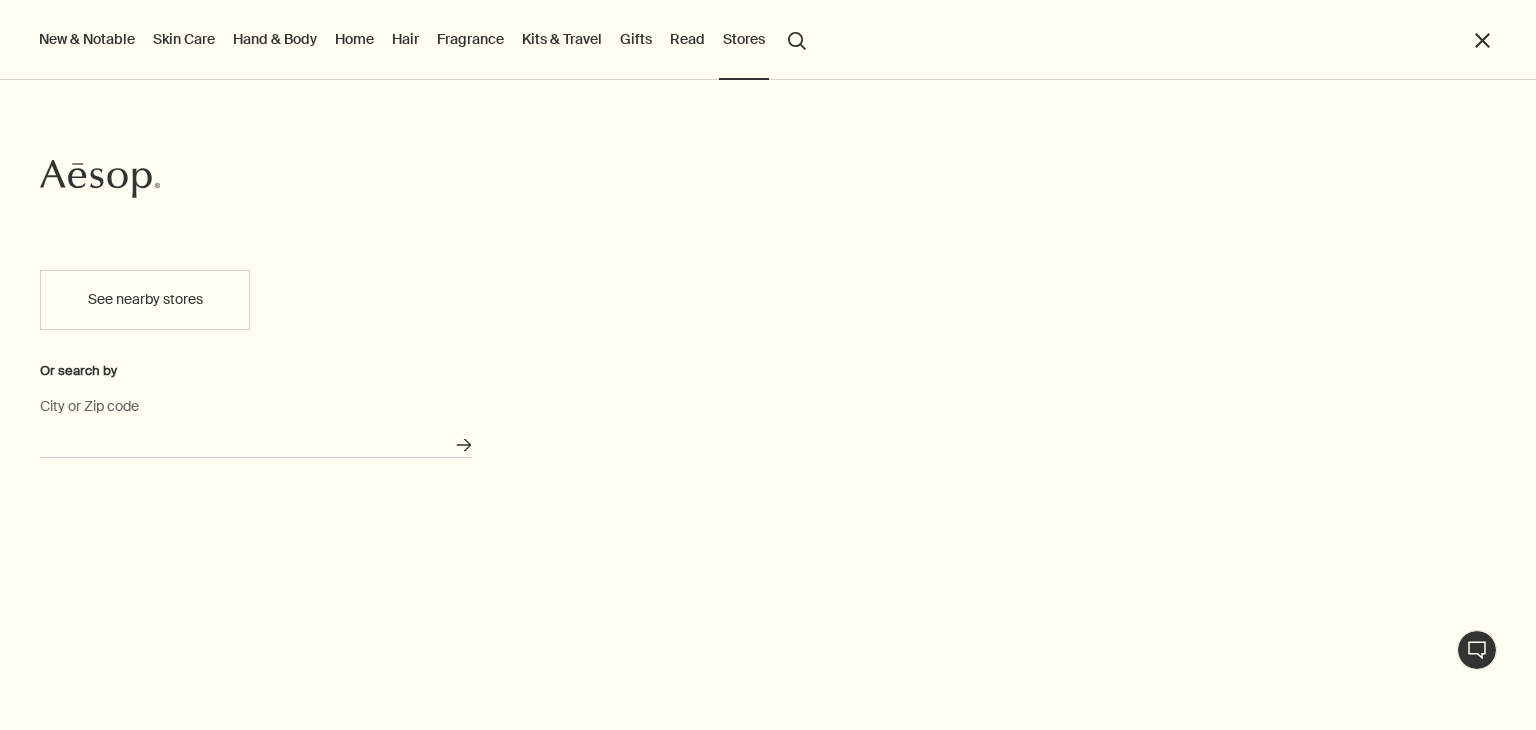 click on "City or Zip code" at bounding box center [256, 442] 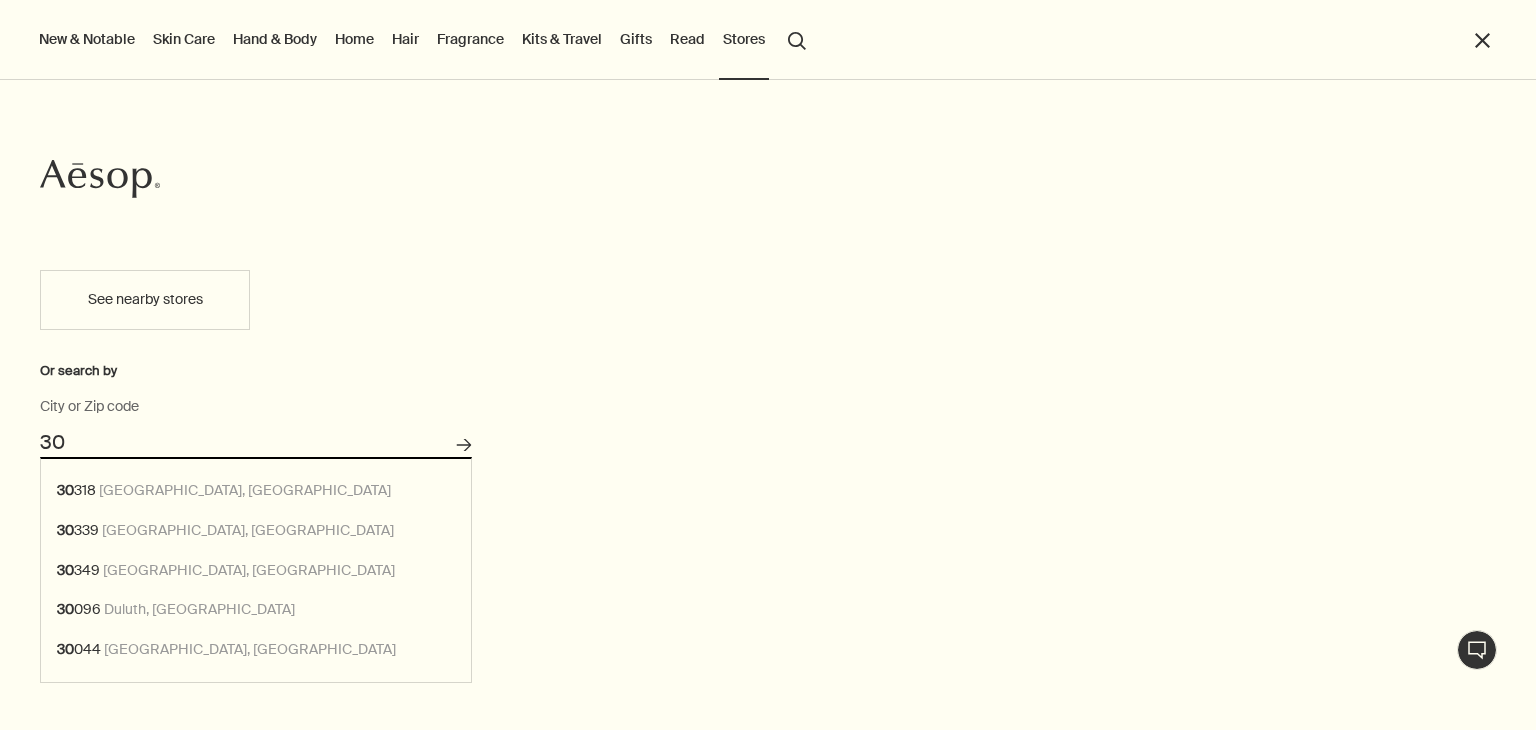 type on "3" 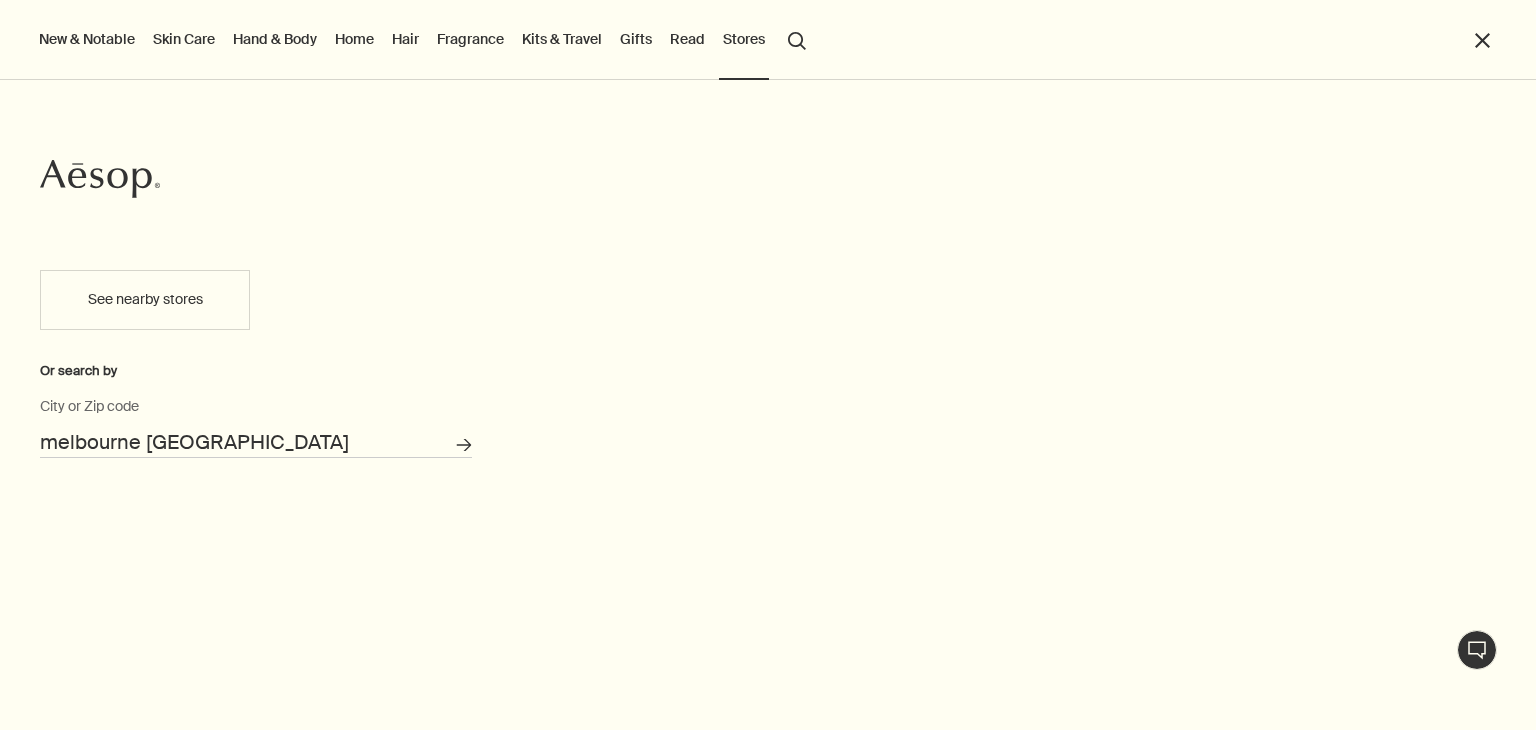click on "Search for stores" at bounding box center (464, 445) 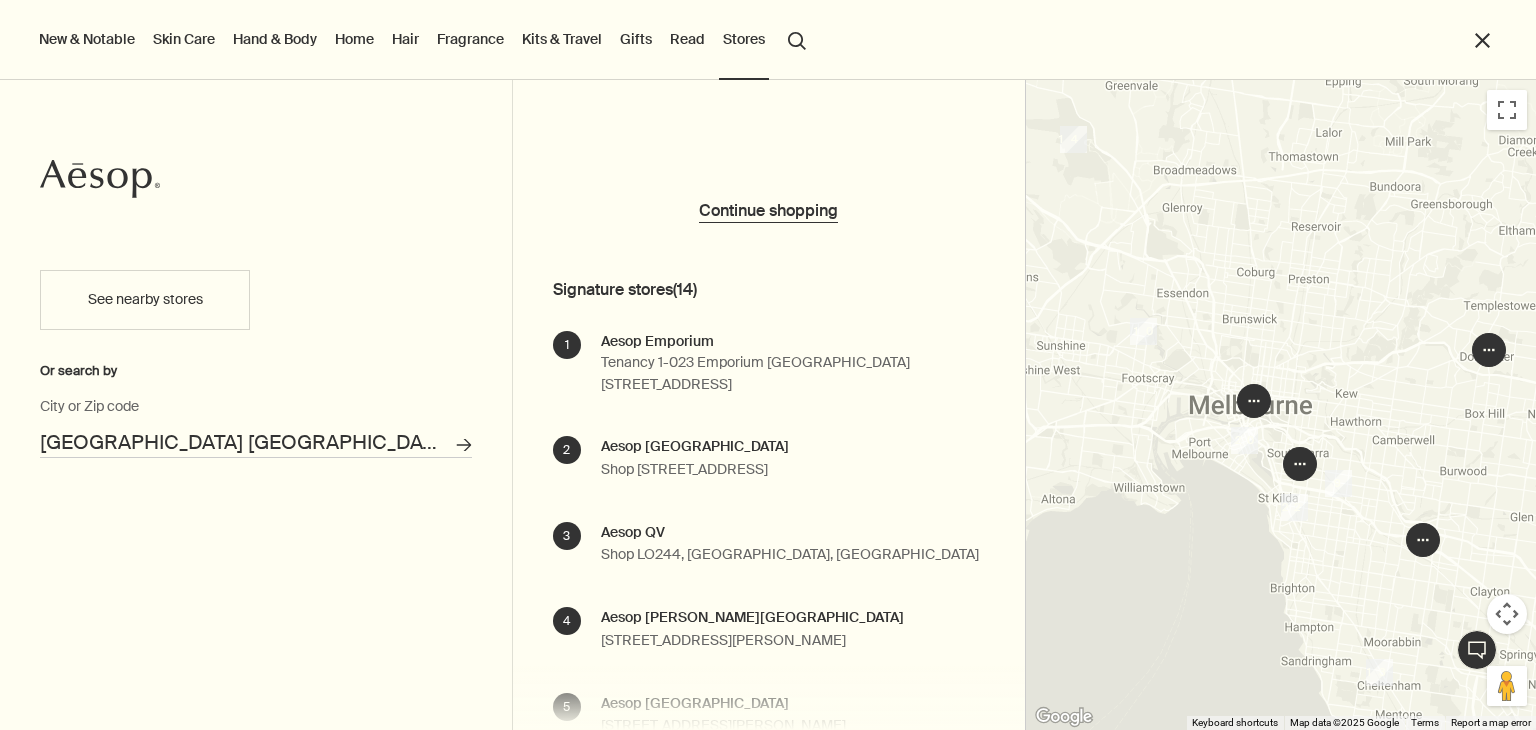 click on "Continue shopping" at bounding box center (768, 211) 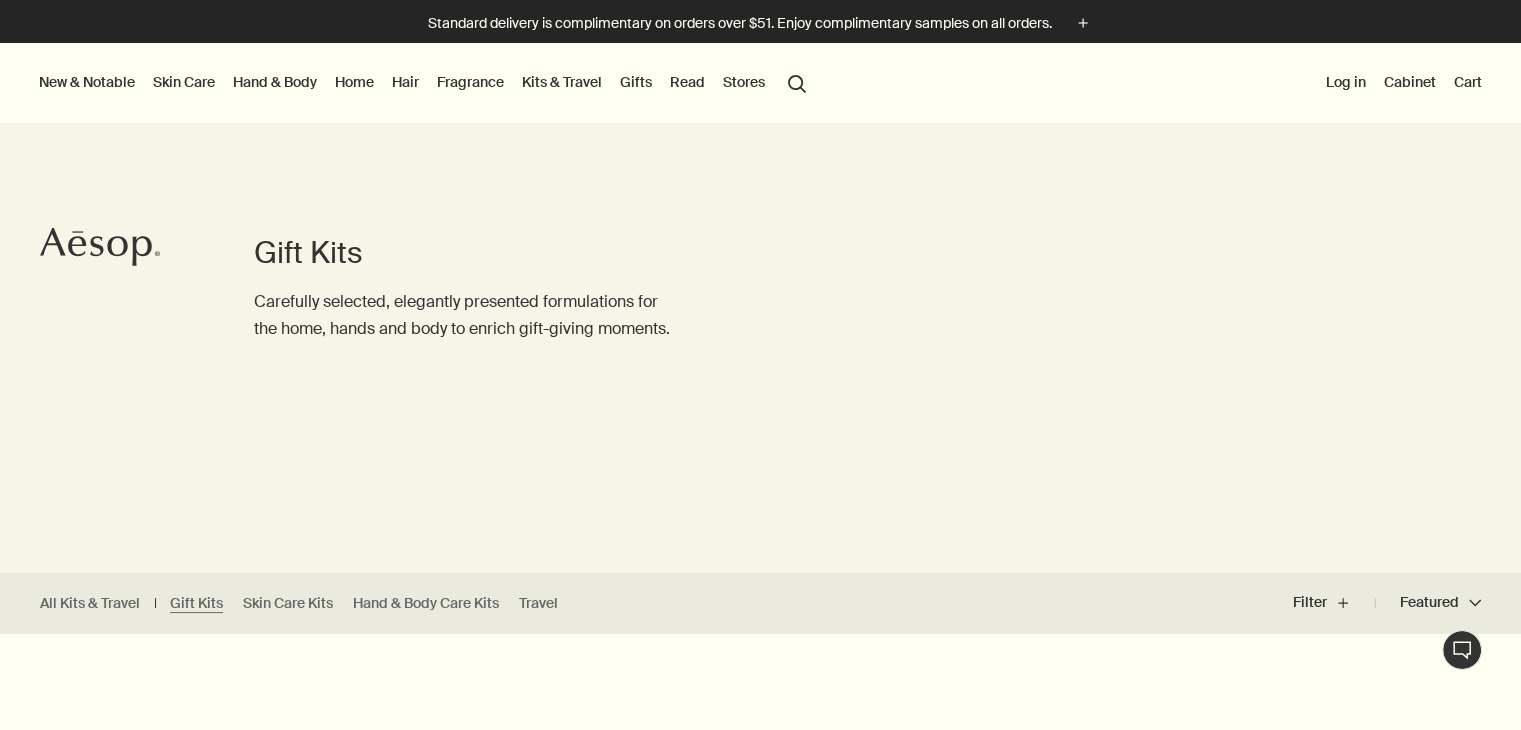 click on "Gifts" at bounding box center (636, 82) 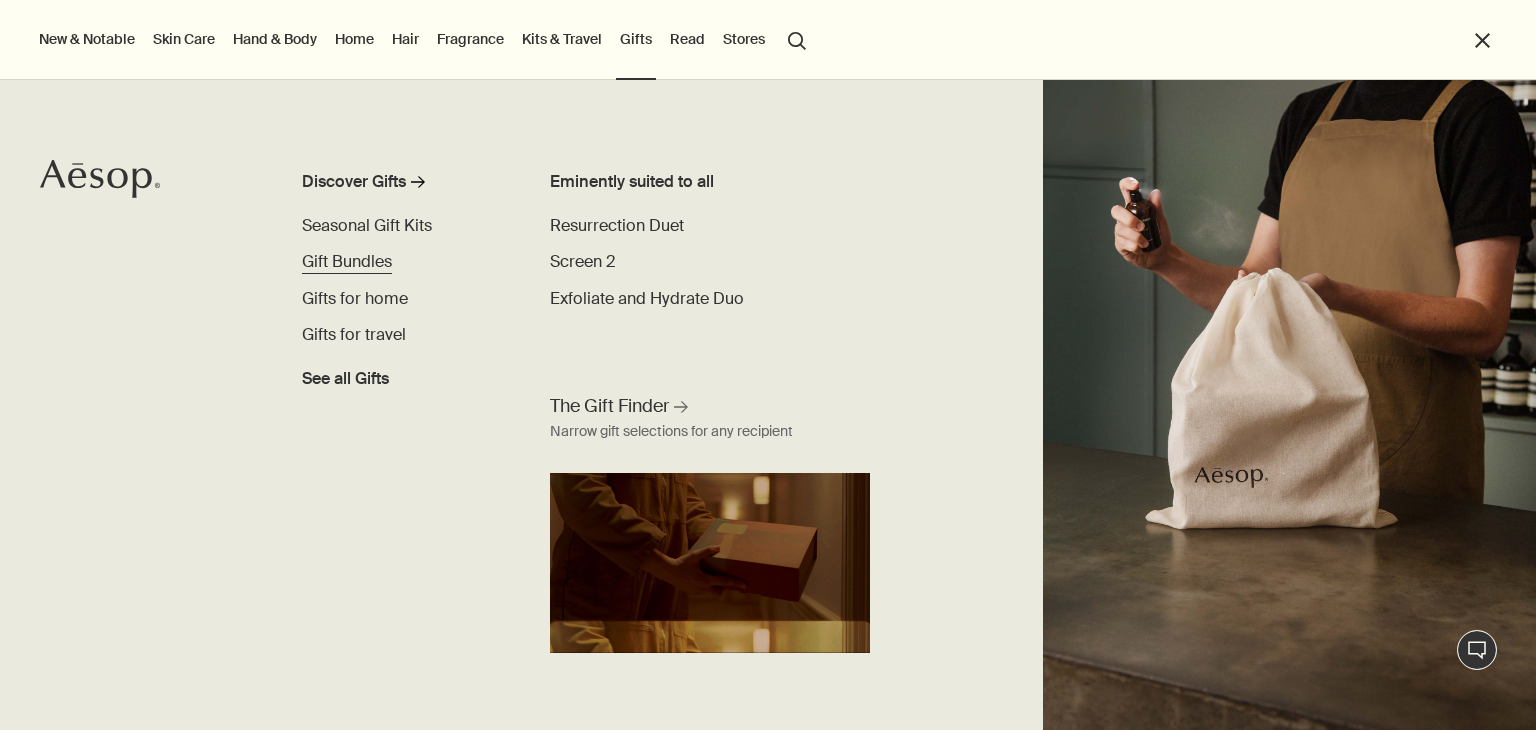 click on "Gift Bundles" at bounding box center (347, 261) 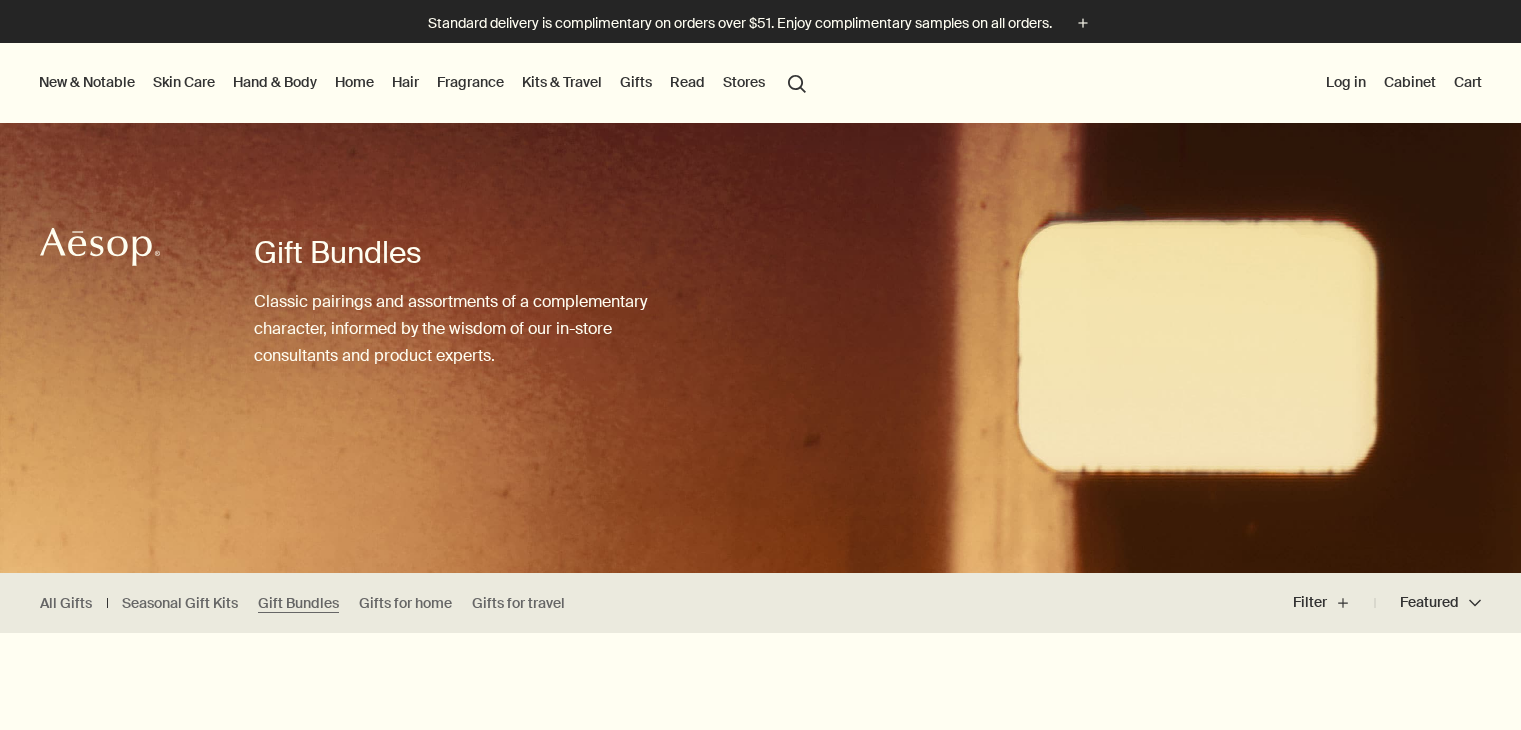 scroll, scrollTop: 0, scrollLeft: 0, axis: both 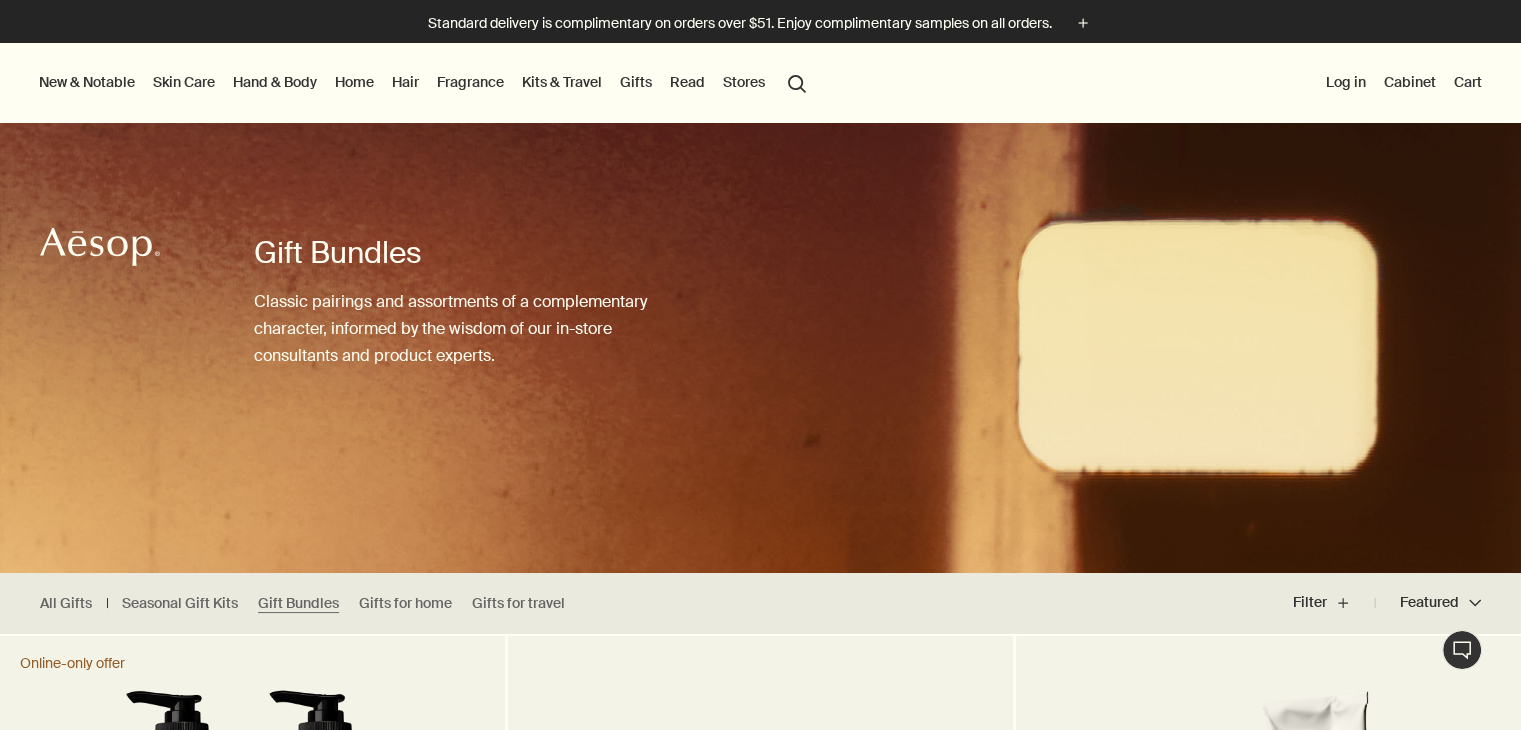 click on "Skin Care" at bounding box center [184, 82] 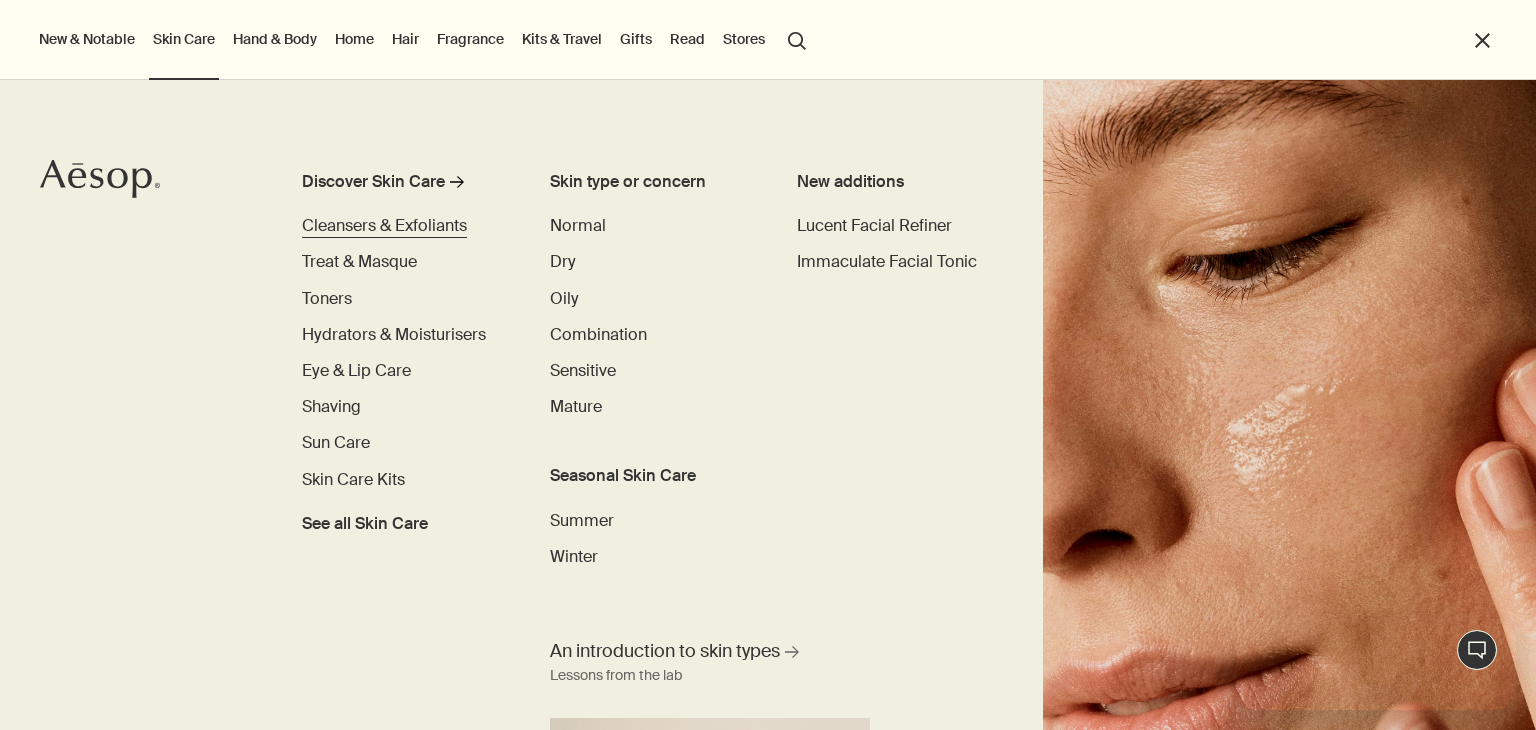 scroll, scrollTop: 0, scrollLeft: 0, axis: both 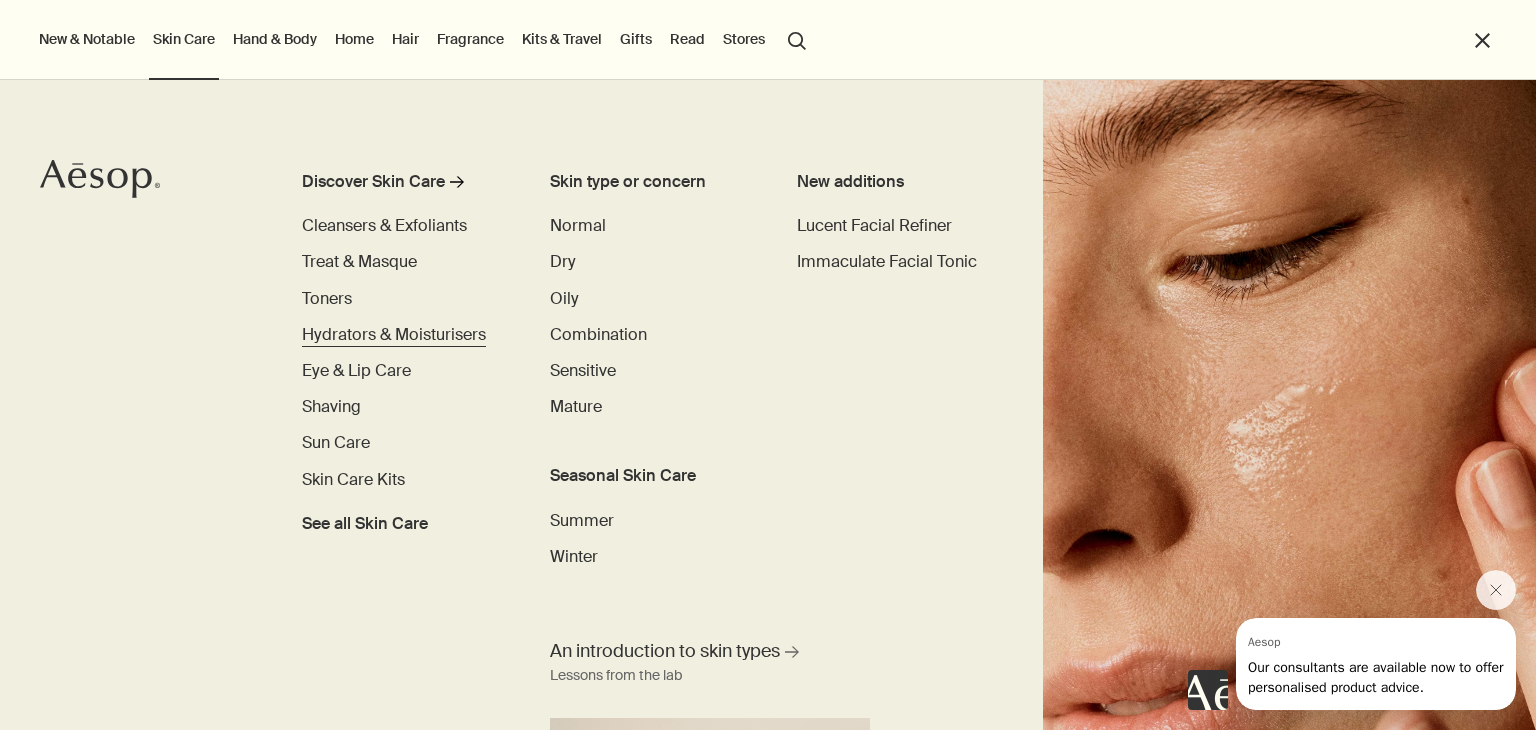 click on "Hydrators & Moisturisers" at bounding box center (394, 334) 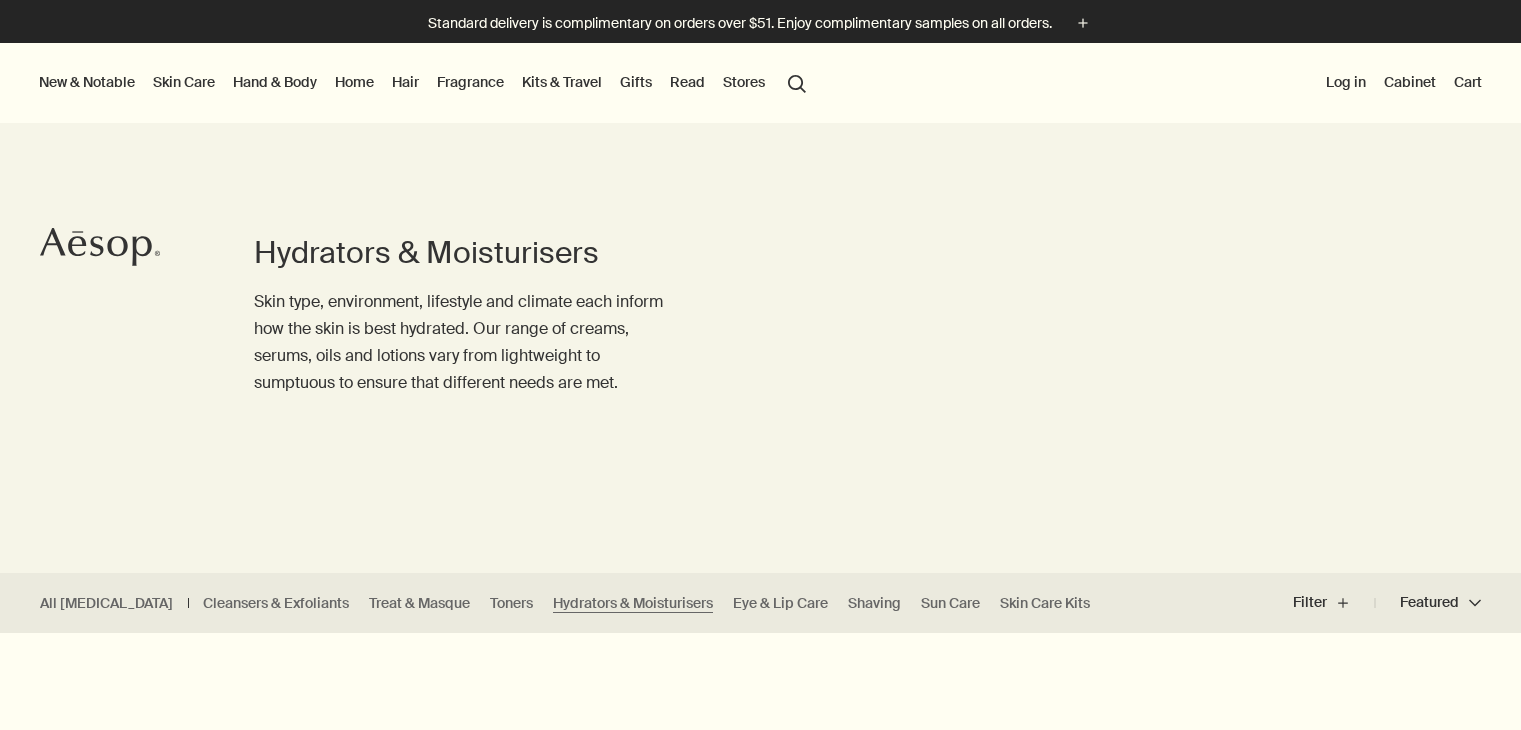 scroll, scrollTop: 0, scrollLeft: 0, axis: both 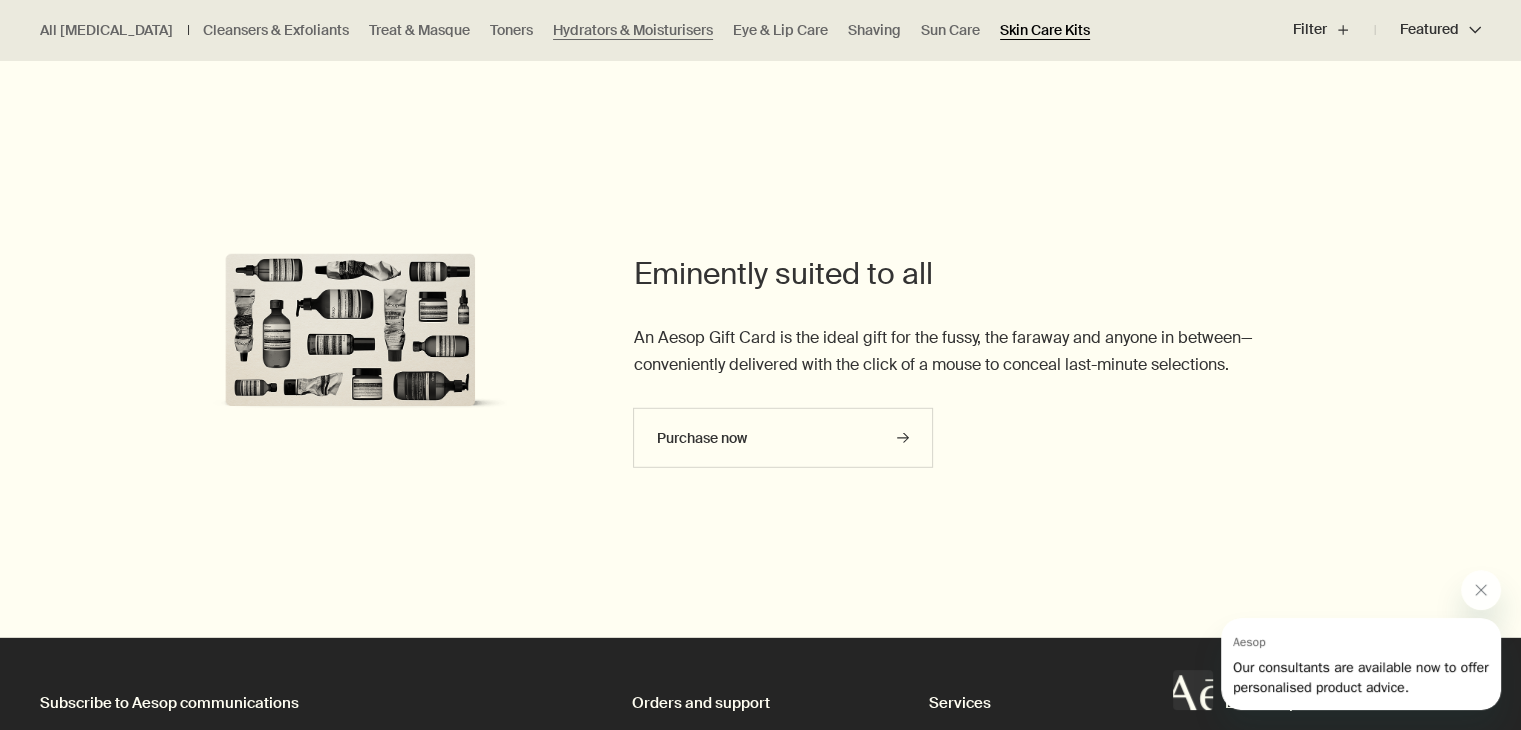 click on "Skin Care Kits" at bounding box center (1045, 30) 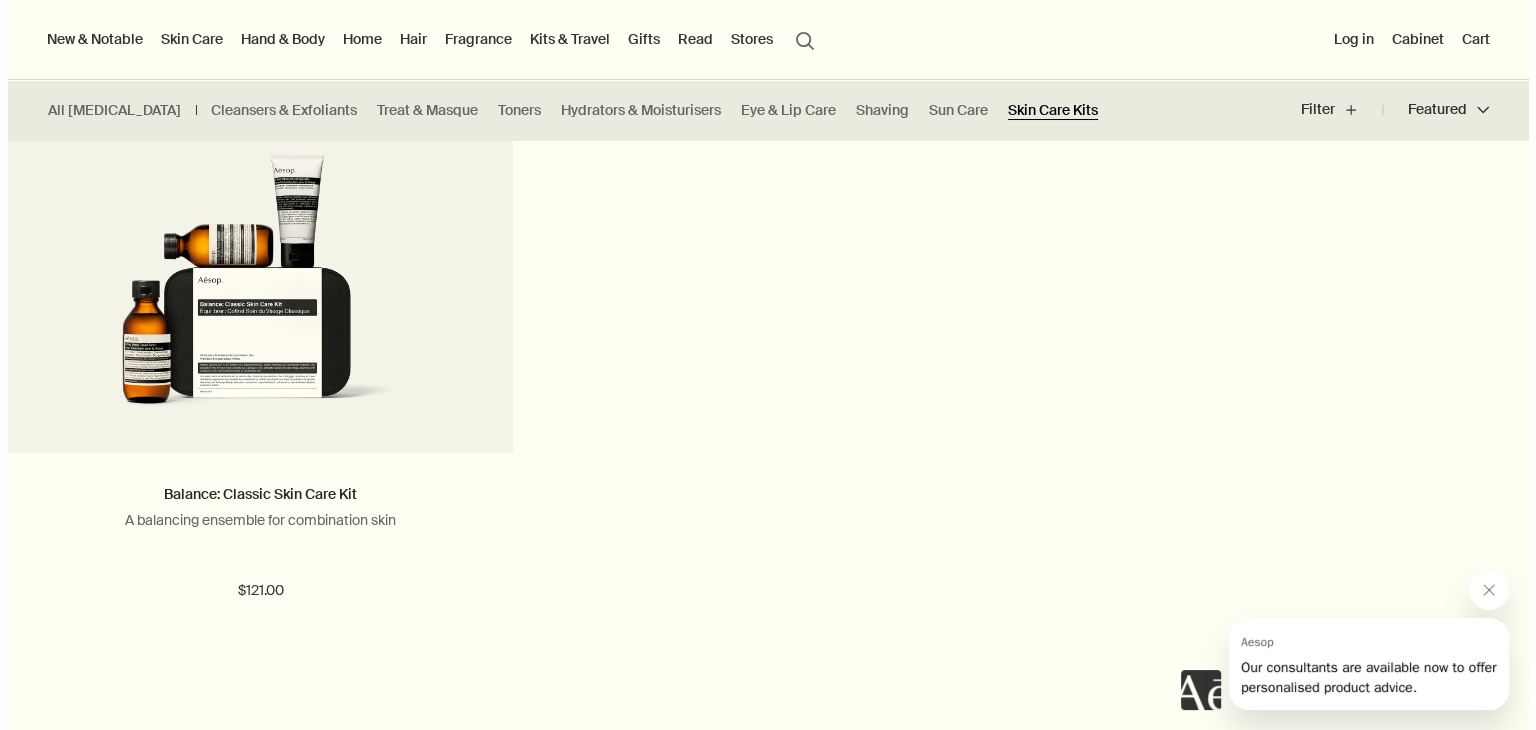 scroll, scrollTop: 333, scrollLeft: 0, axis: vertical 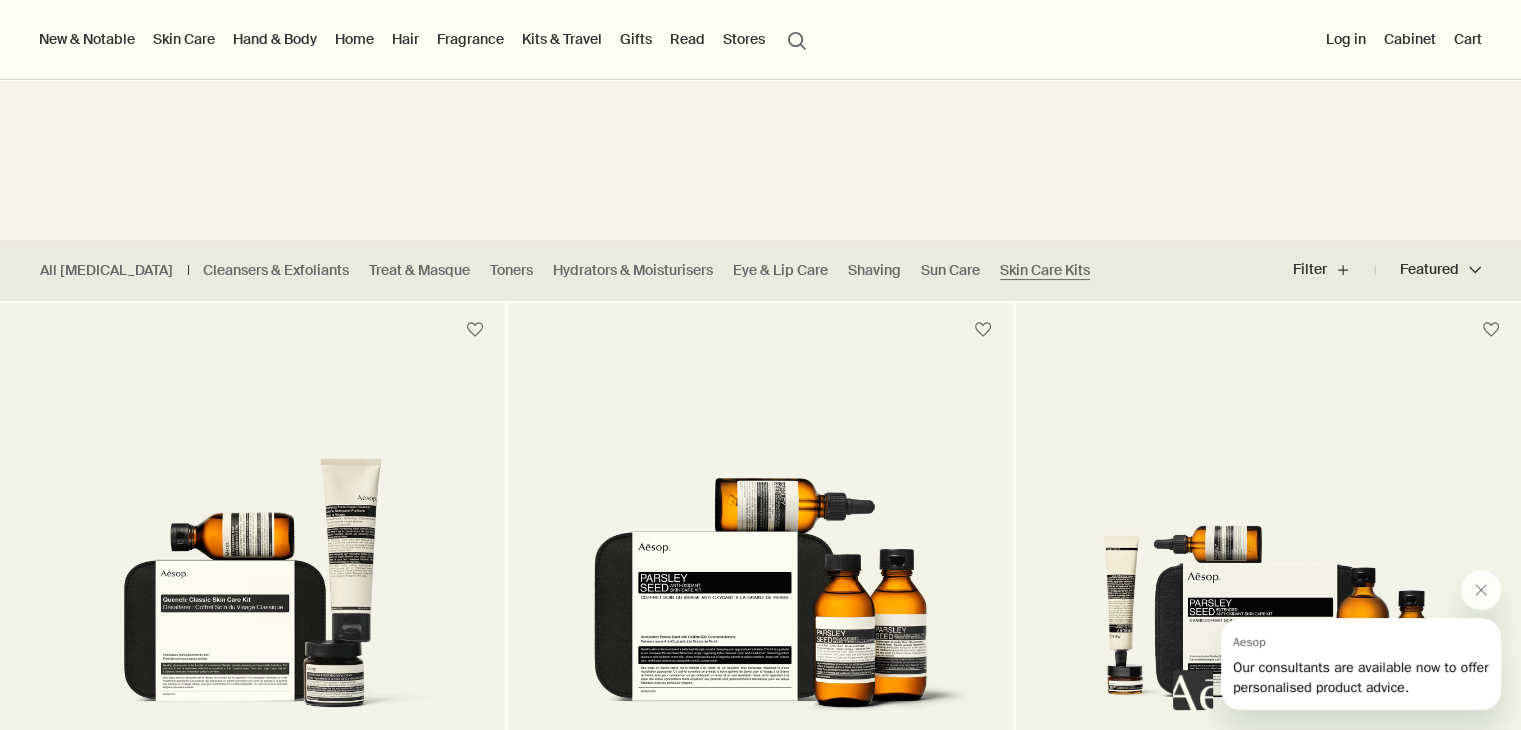 click on "Hair" at bounding box center (405, 39) 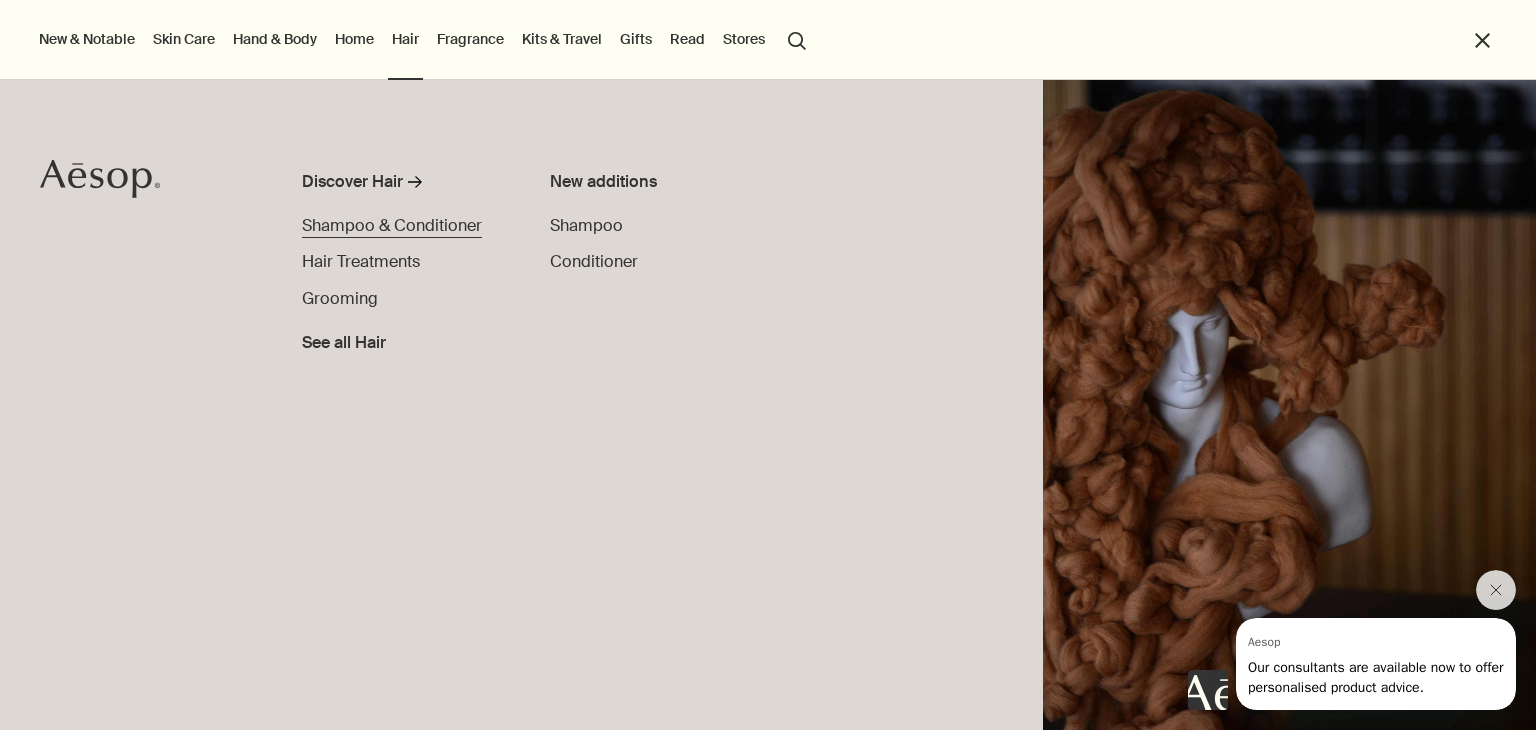 click on "Shampoo & Conditioner" at bounding box center [392, 225] 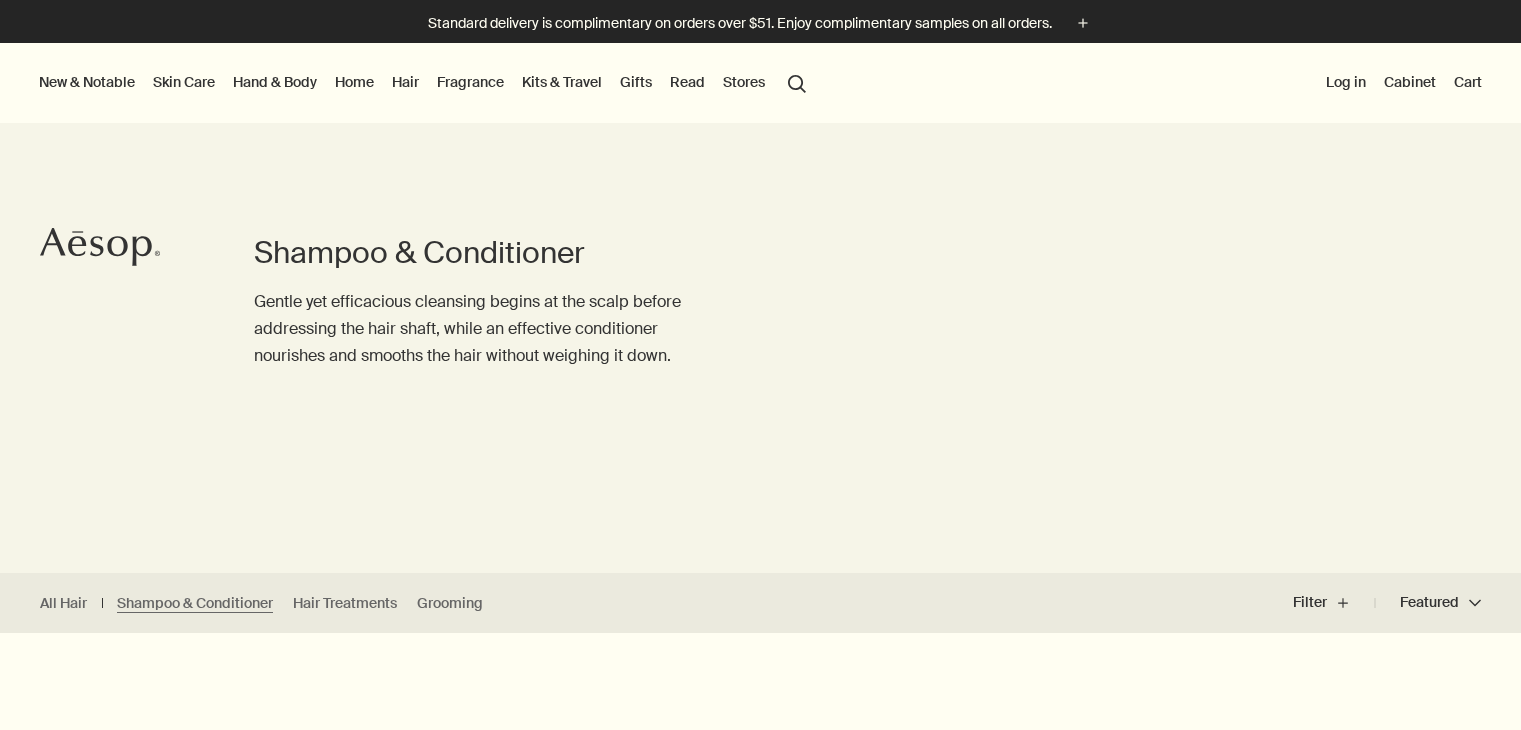 scroll, scrollTop: 0, scrollLeft: 0, axis: both 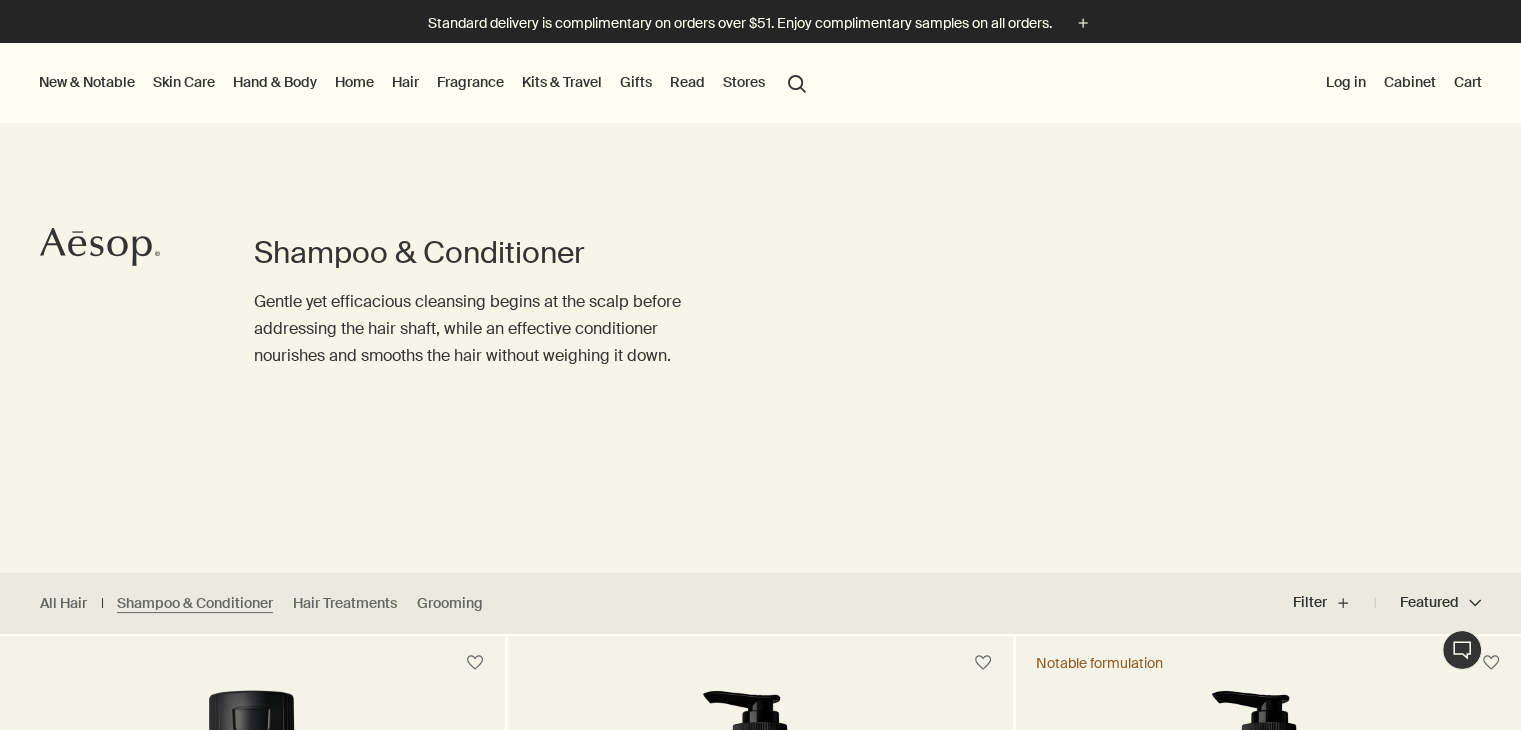 click on "Hand & Body" at bounding box center (275, 82) 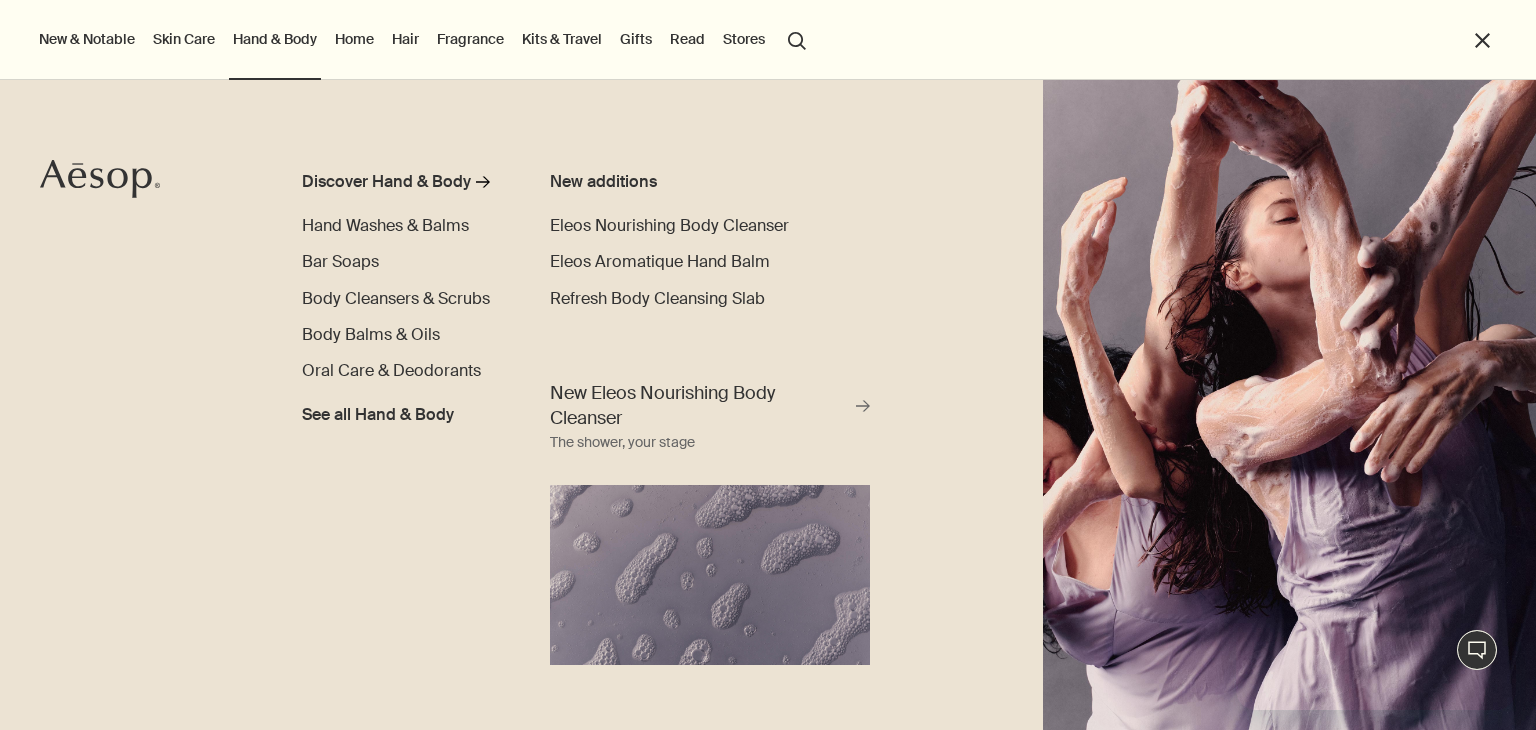 scroll, scrollTop: 0, scrollLeft: 0, axis: both 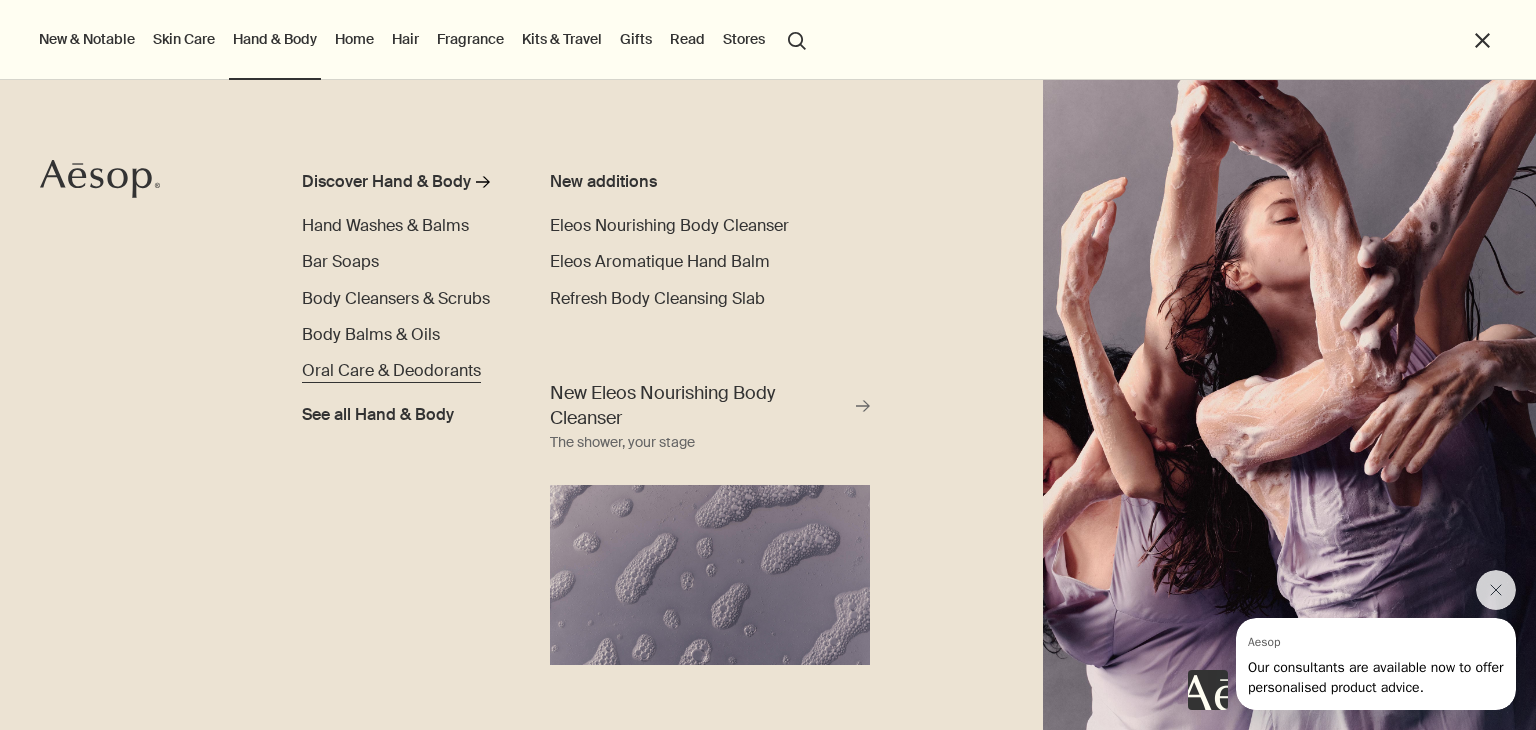 click on "Oral Care & Deodorants" at bounding box center [391, 370] 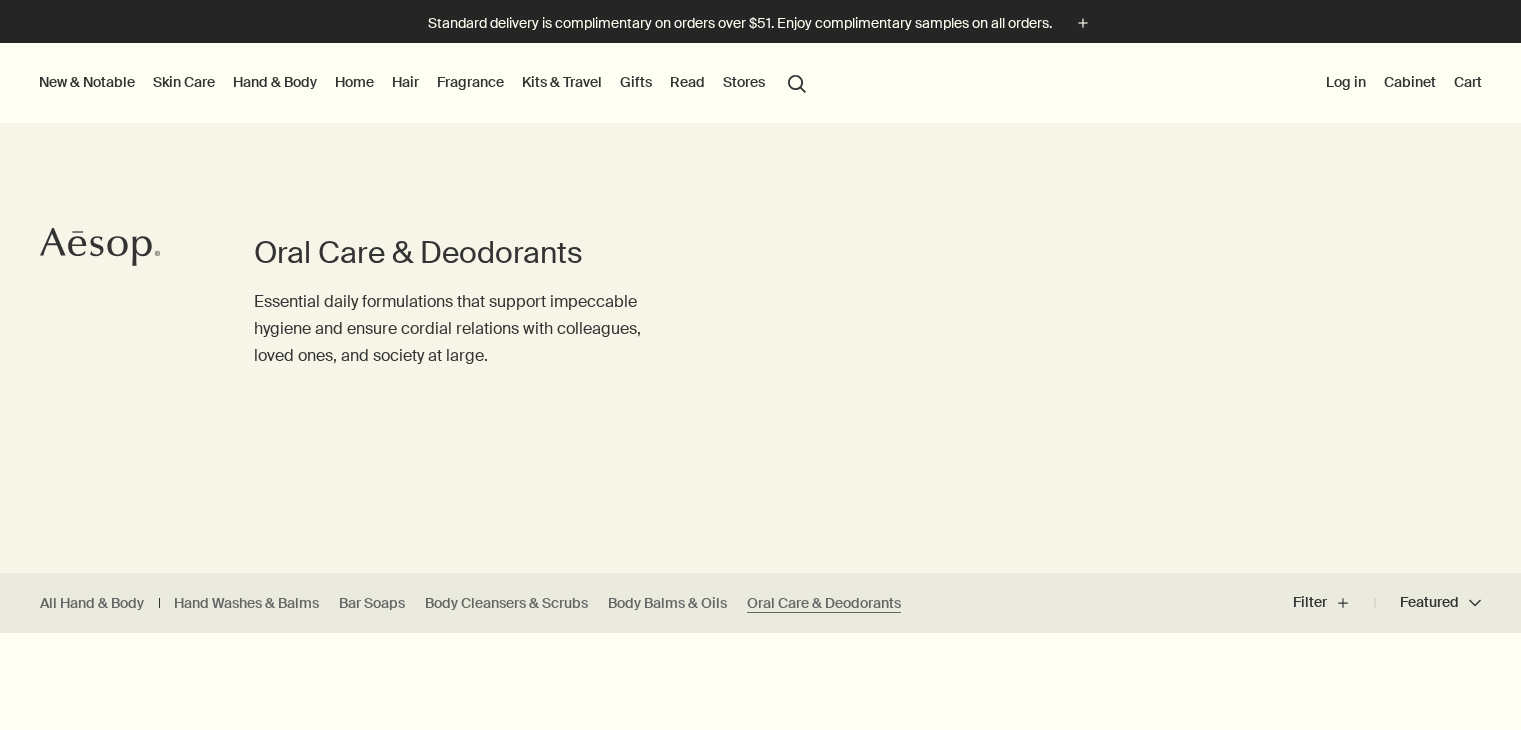 scroll, scrollTop: 0, scrollLeft: 0, axis: both 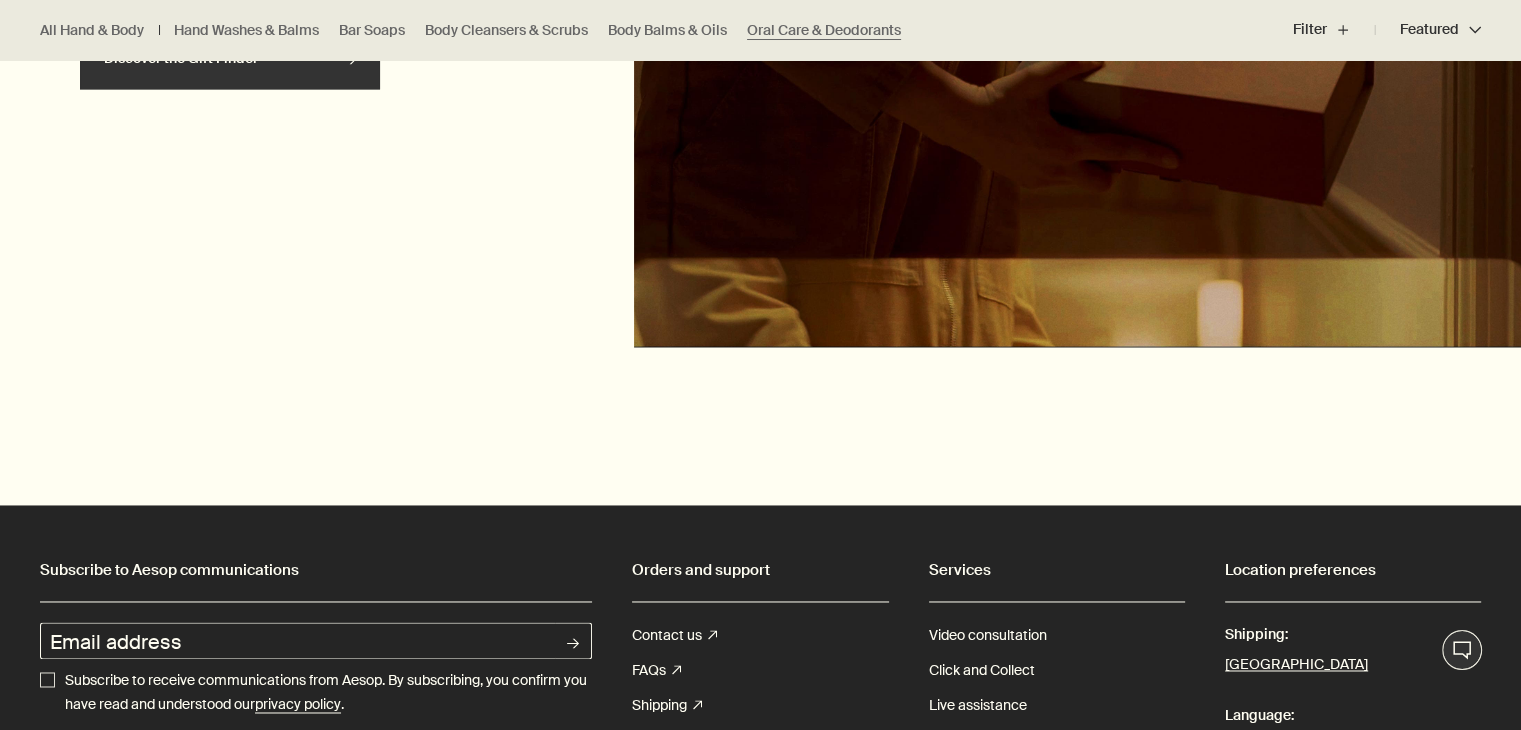 click on "Discover the Gift Finder   rightArrow" at bounding box center [230, 59] 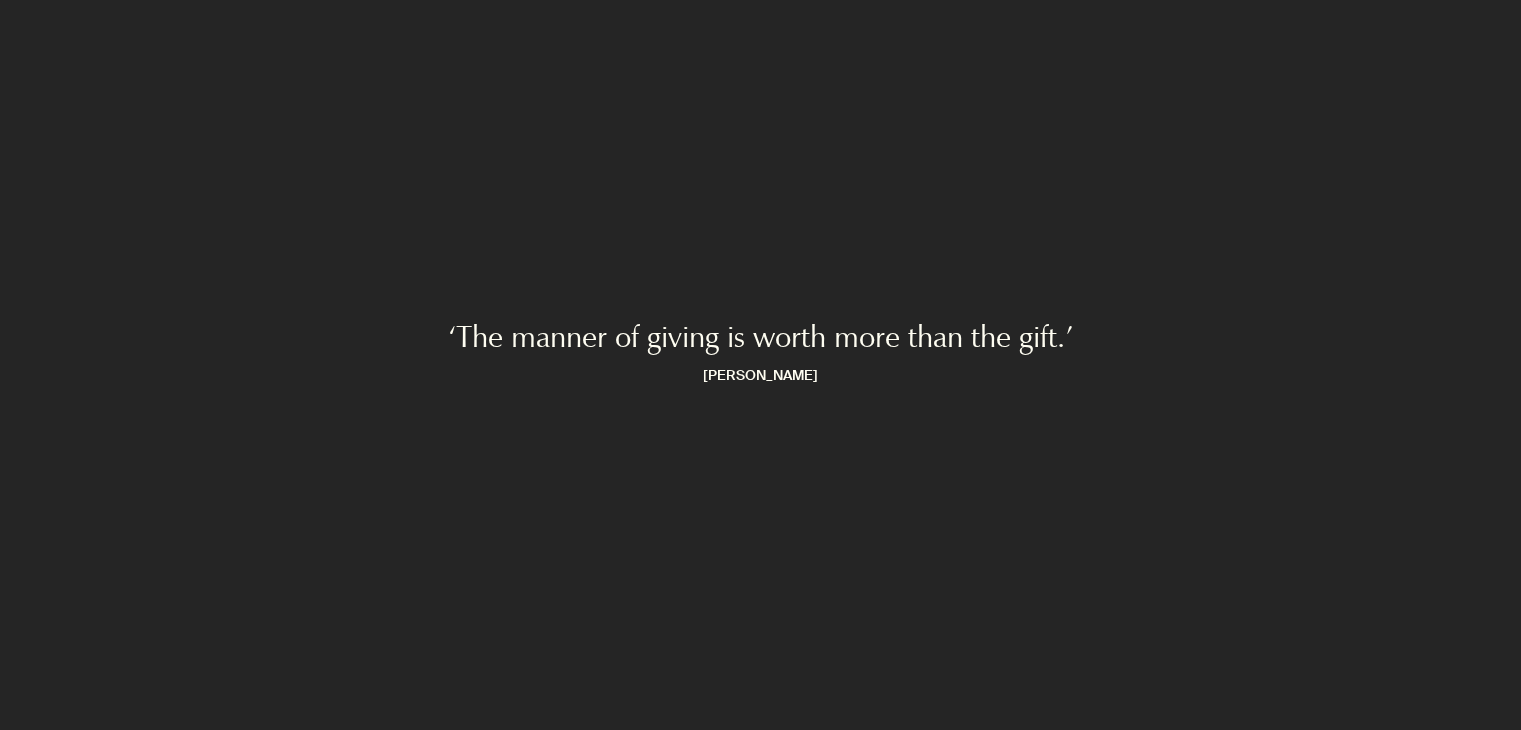 scroll, scrollTop: 0, scrollLeft: 0, axis: both 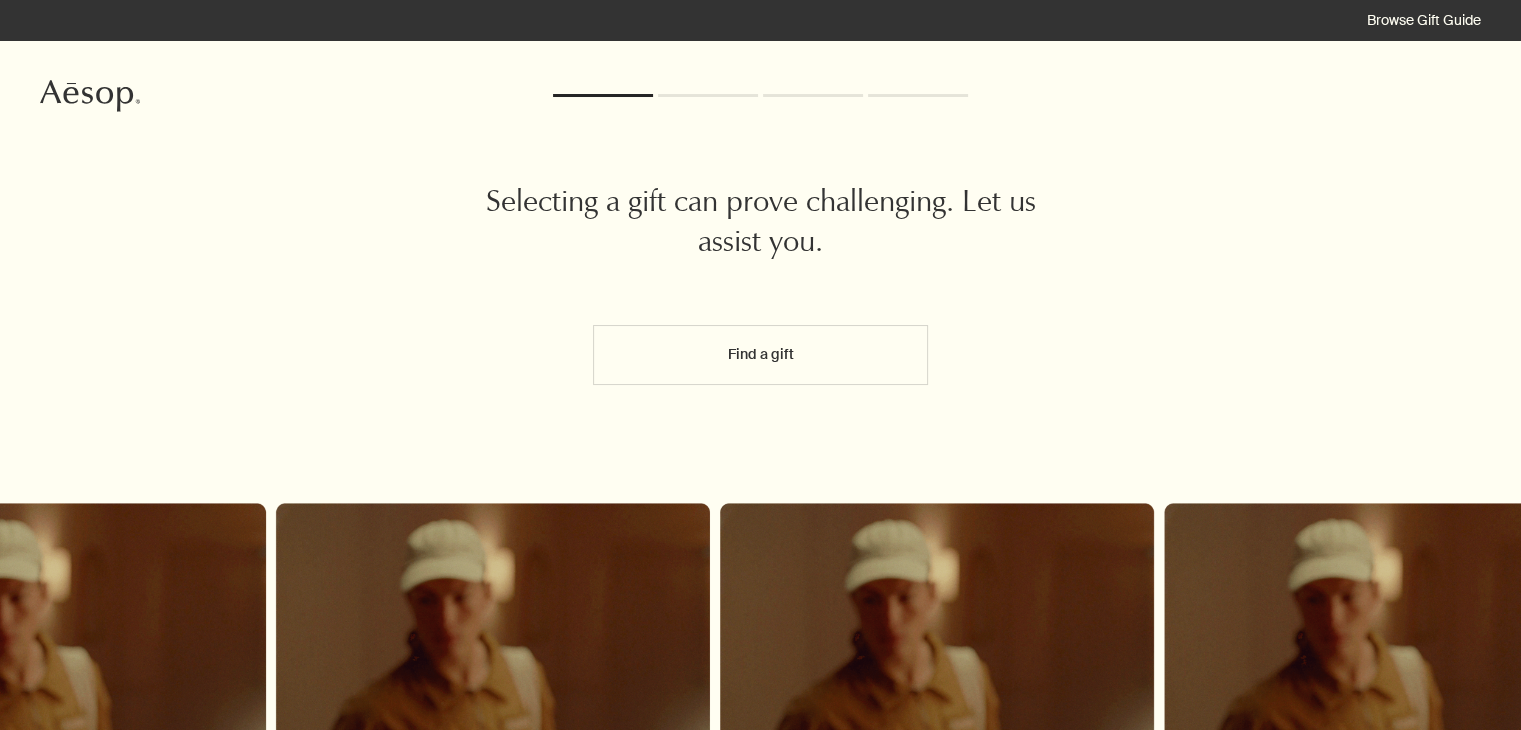 click 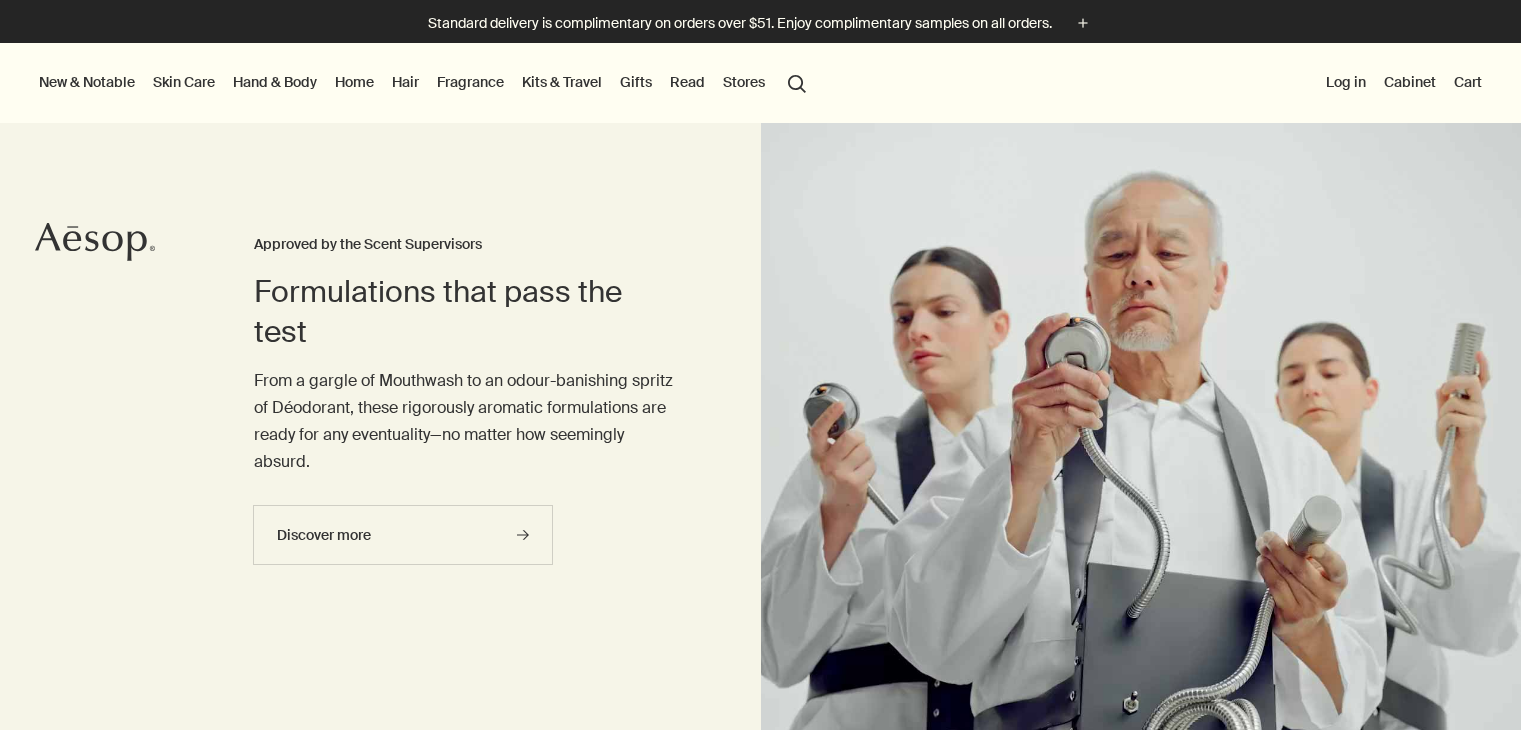 scroll, scrollTop: 0, scrollLeft: 0, axis: both 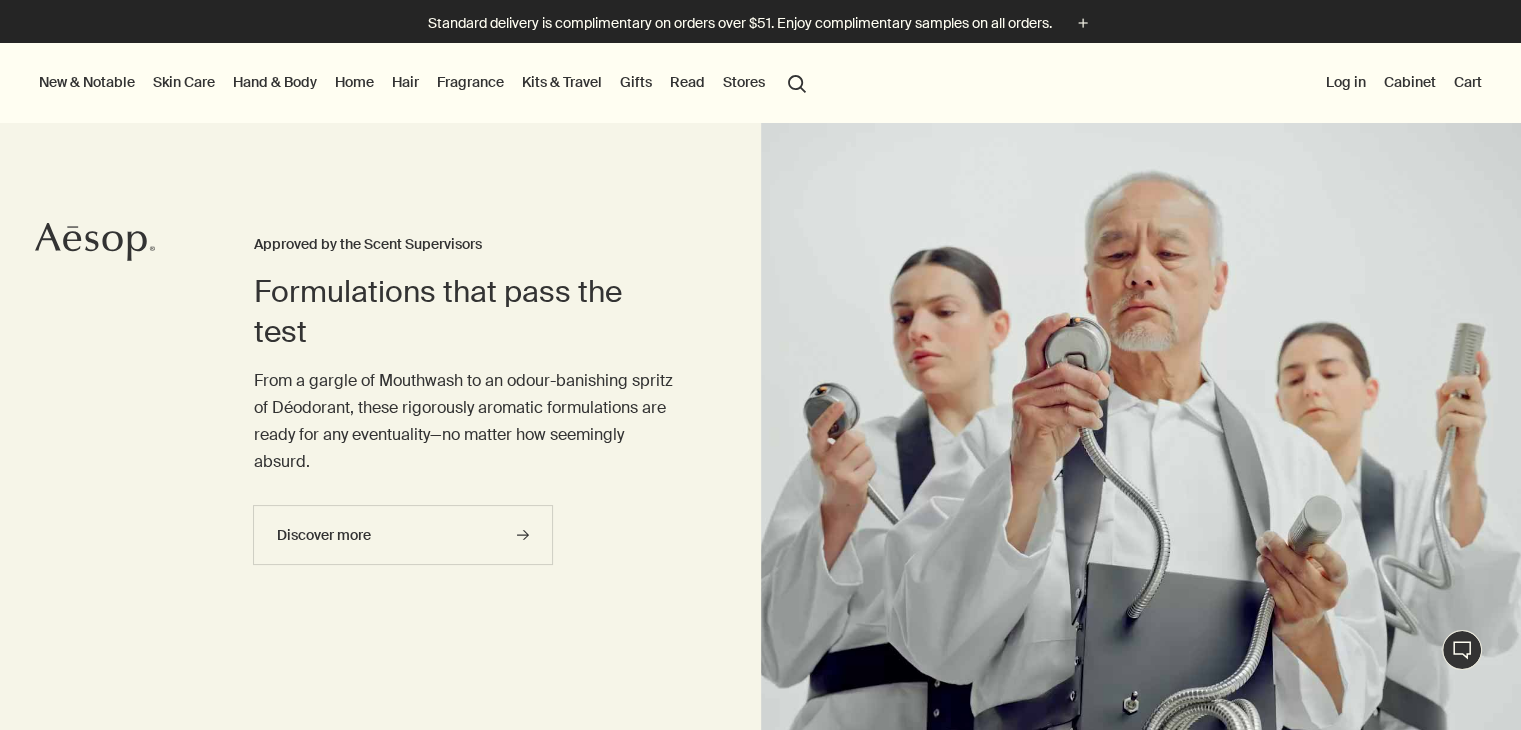 click on "Hand & Body" at bounding box center [275, 82] 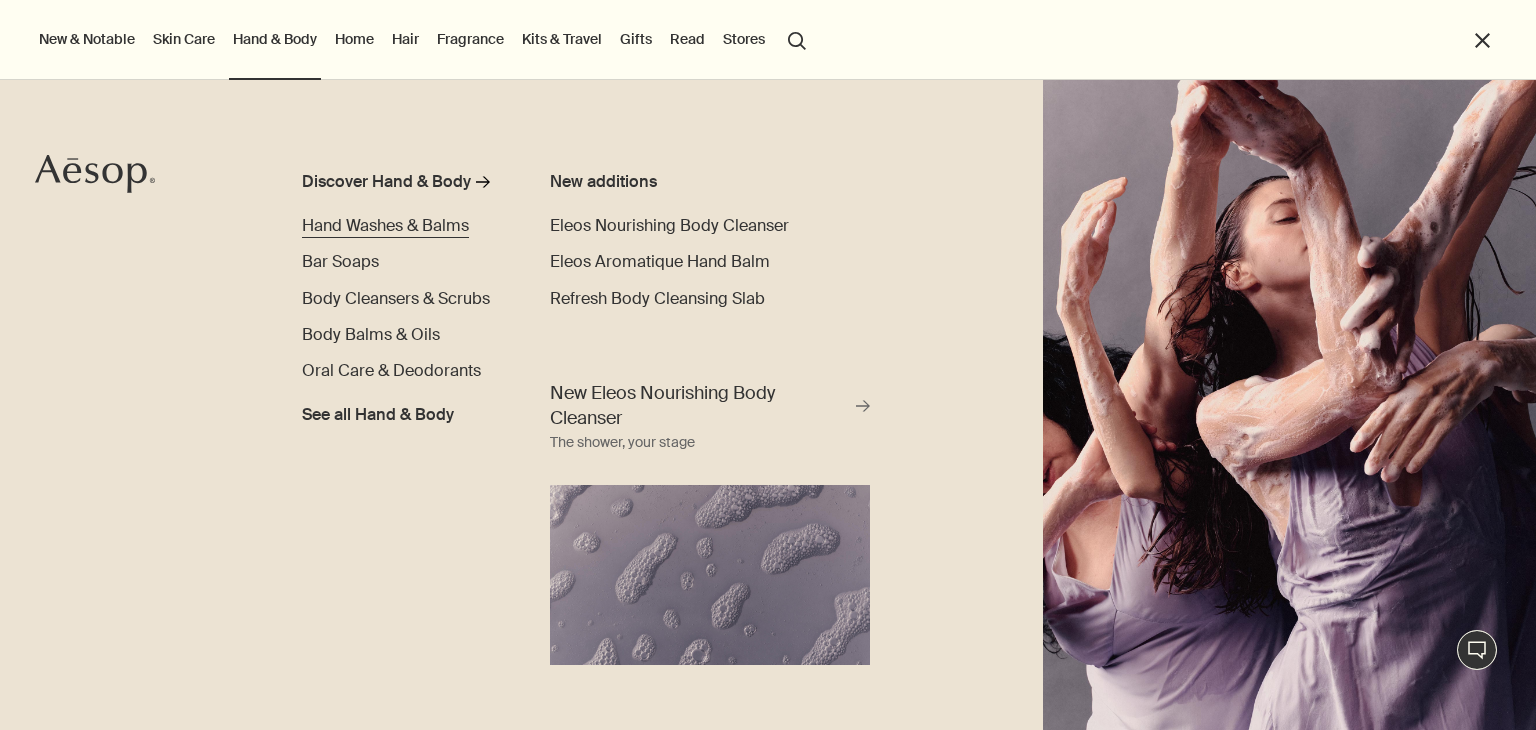 click on "Hand Washes & Balms" at bounding box center [385, 225] 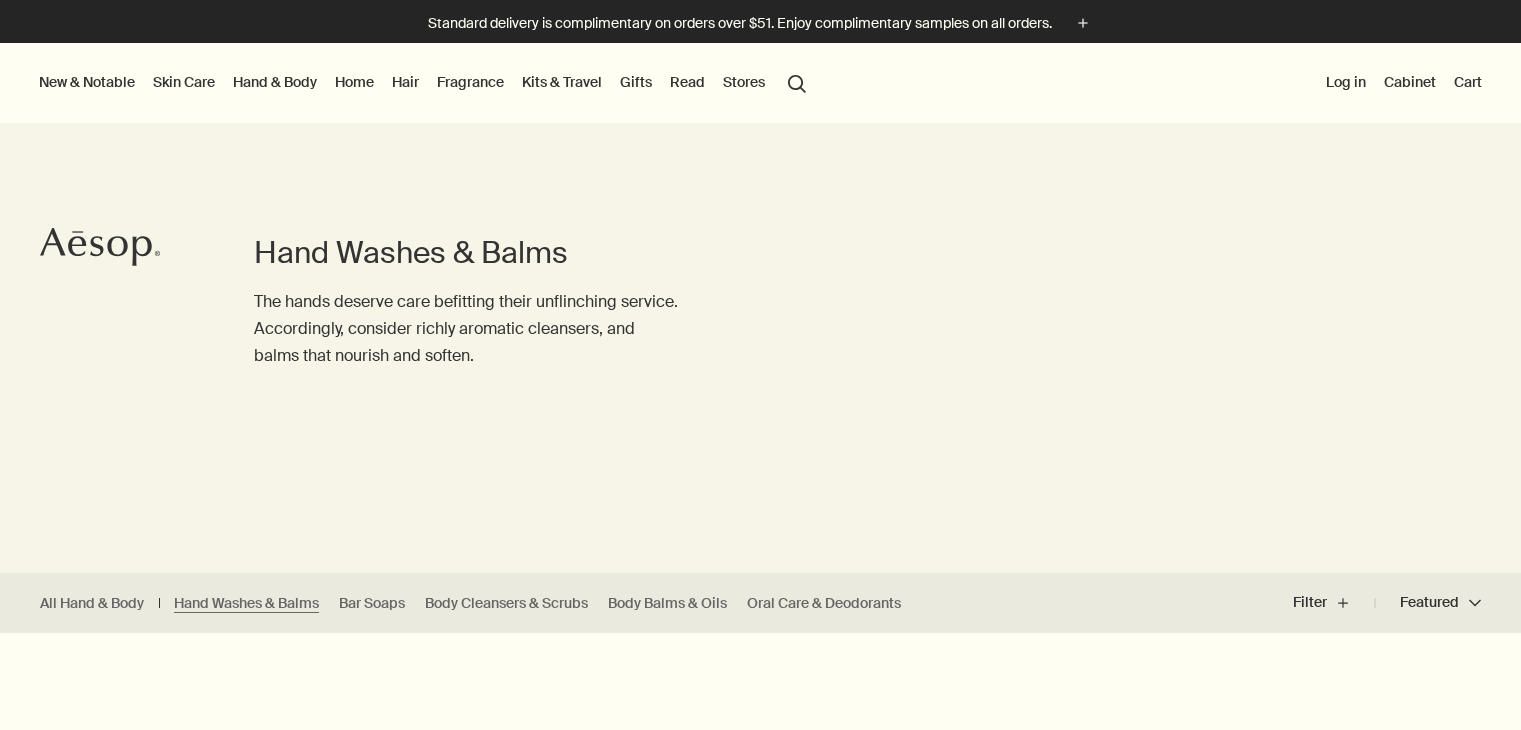 scroll, scrollTop: 0, scrollLeft: 0, axis: both 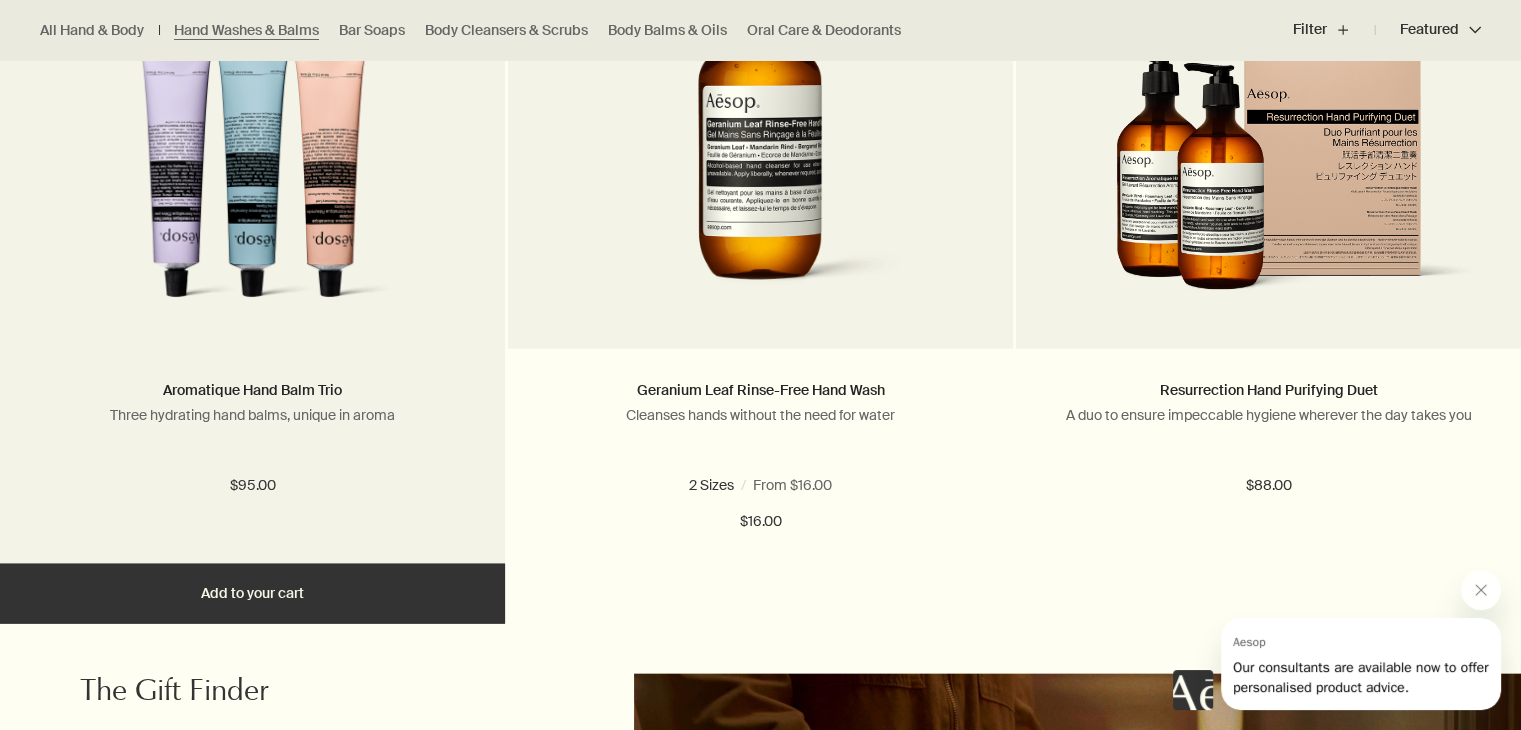 click at bounding box center [252, 183] 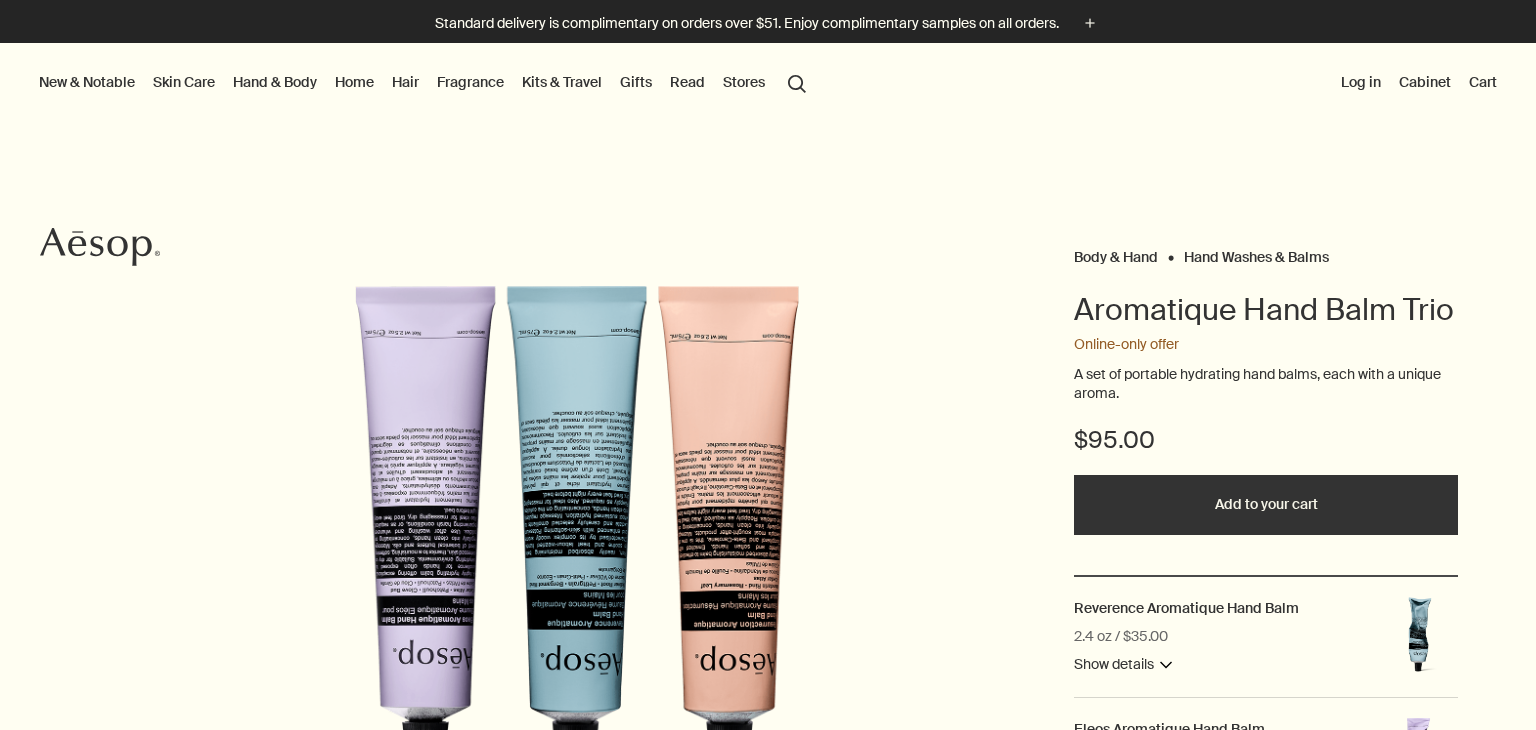 scroll, scrollTop: 0, scrollLeft: 0, axis: both 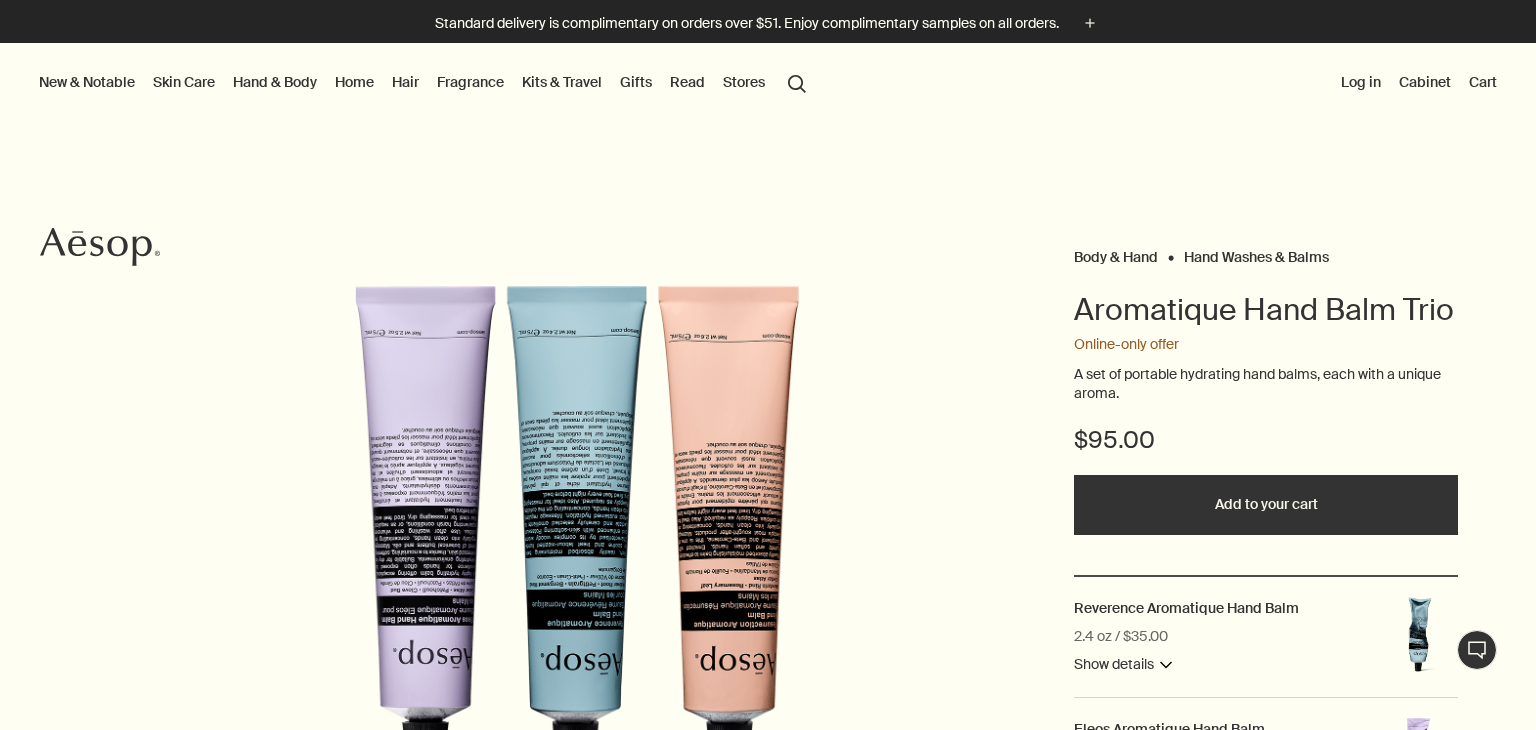 click on "Show details downArrow" at bounding box center (1123, 665) 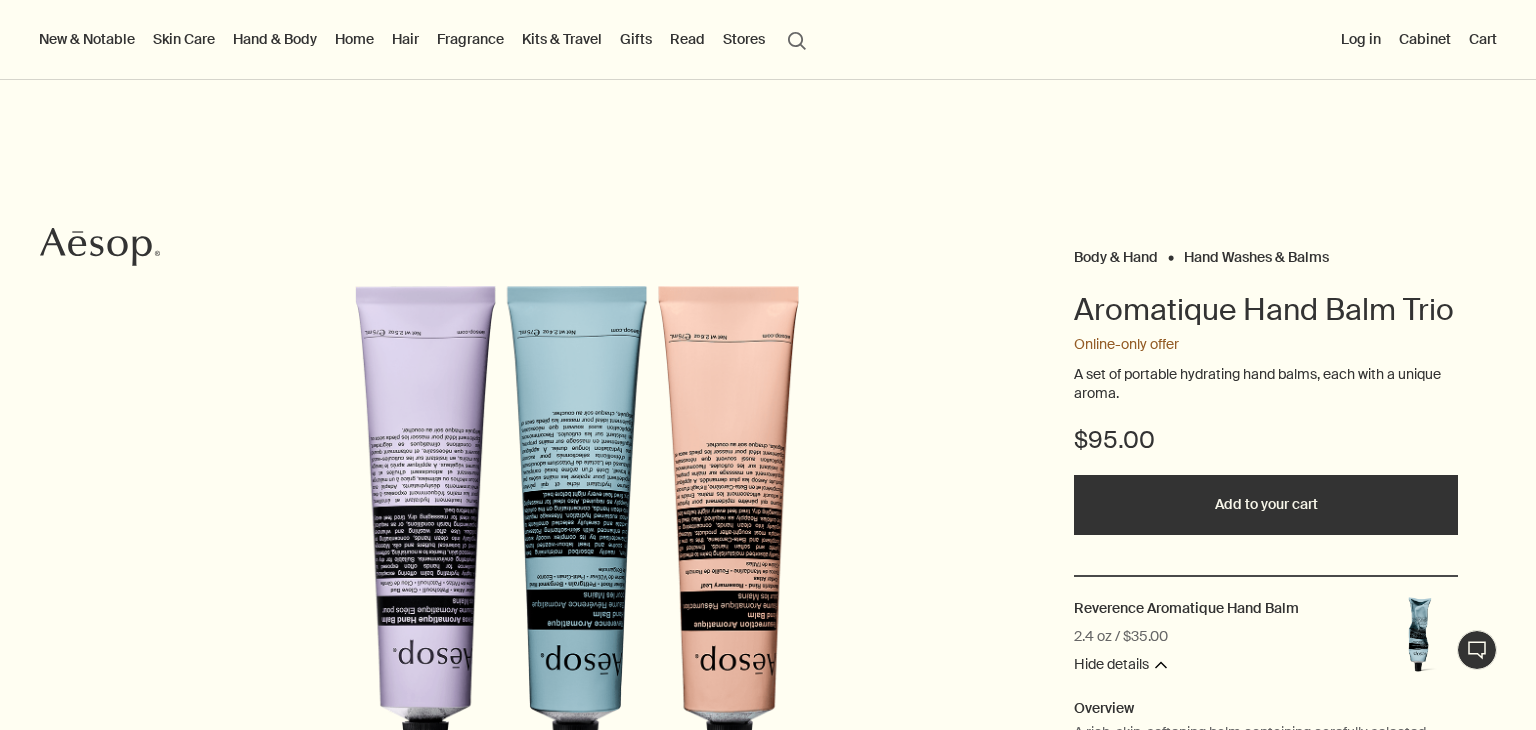 scroll, scrollTop: 333, scrollLeft: 0, axis: vertical 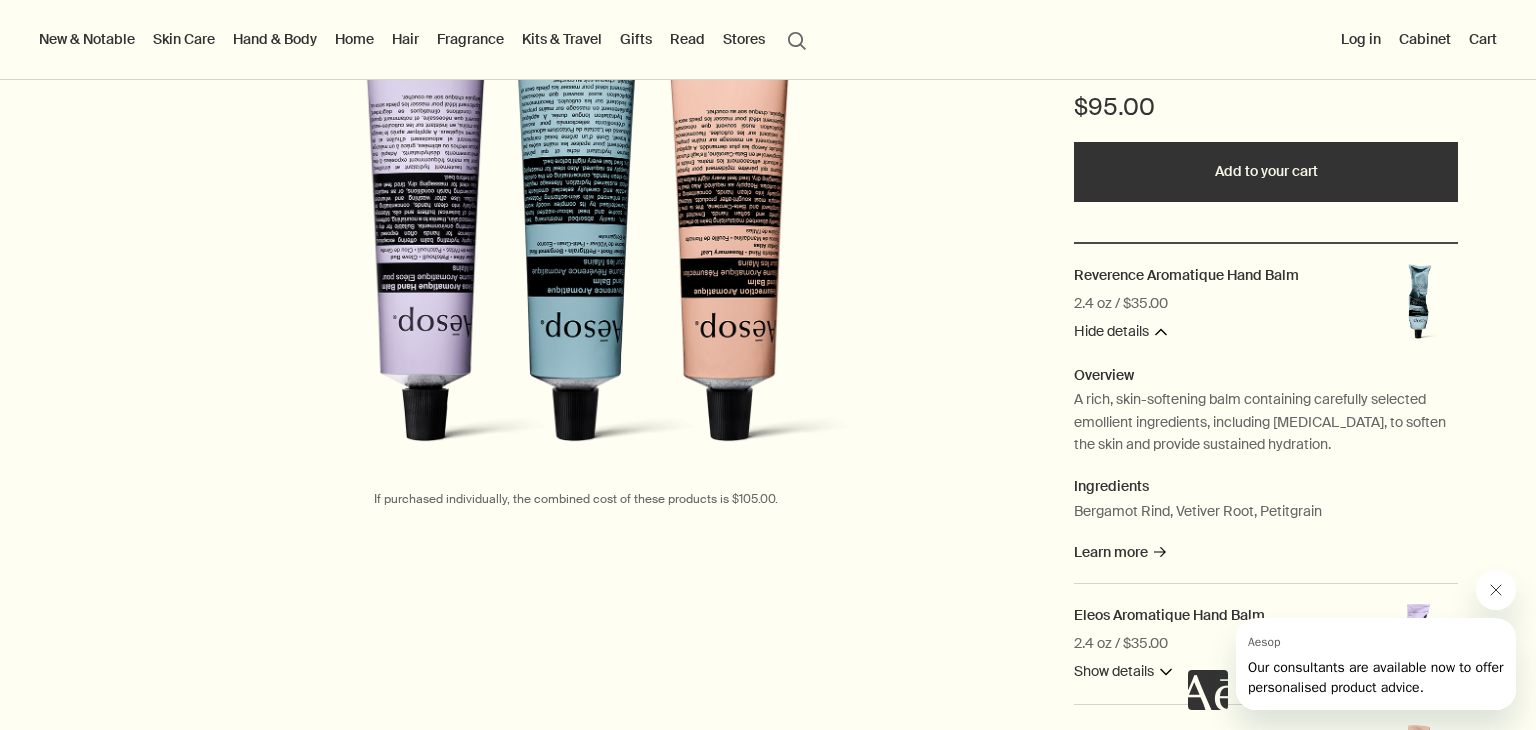 click at bounding box center (1496, 590) 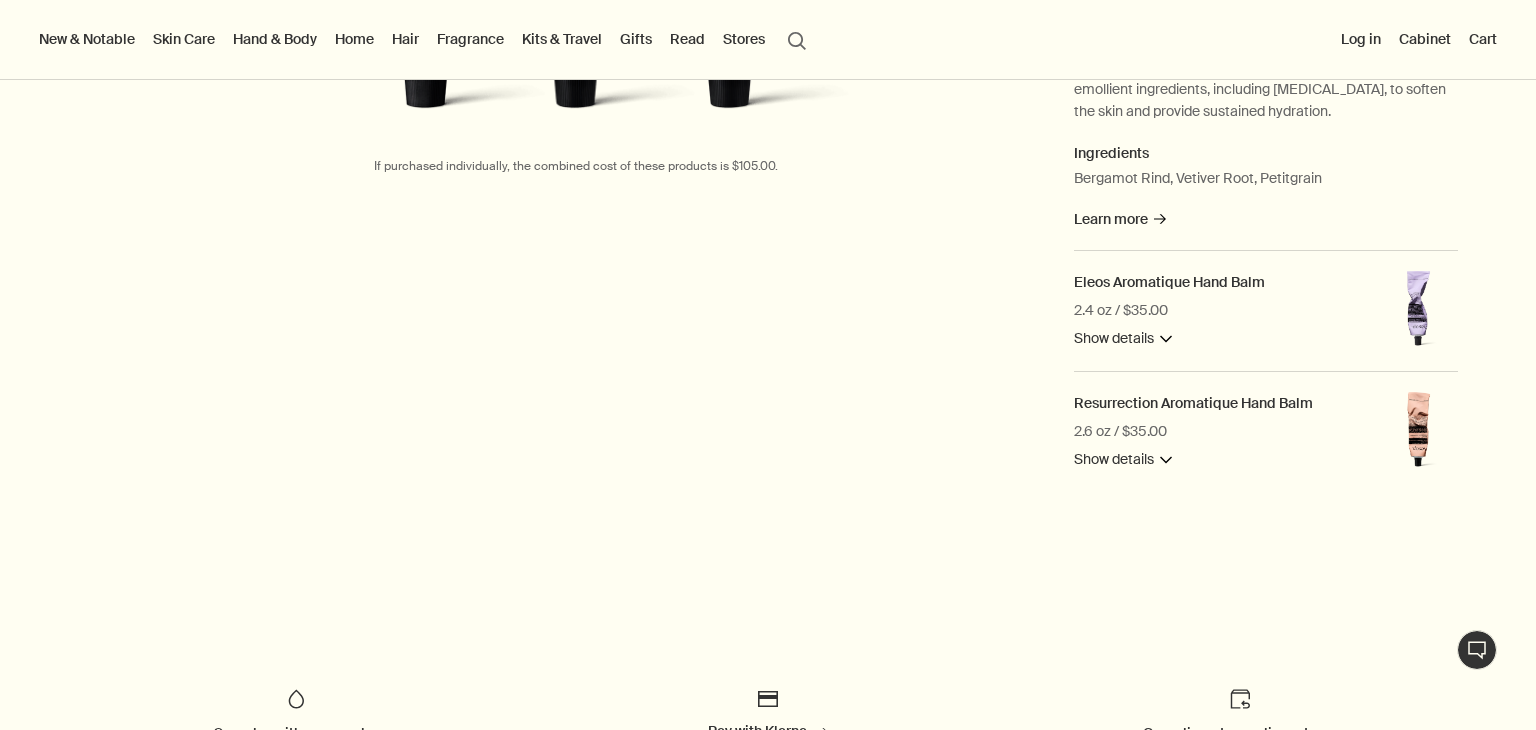 scroll, scrollTop: 0, scrollLeft: 0, axis: both 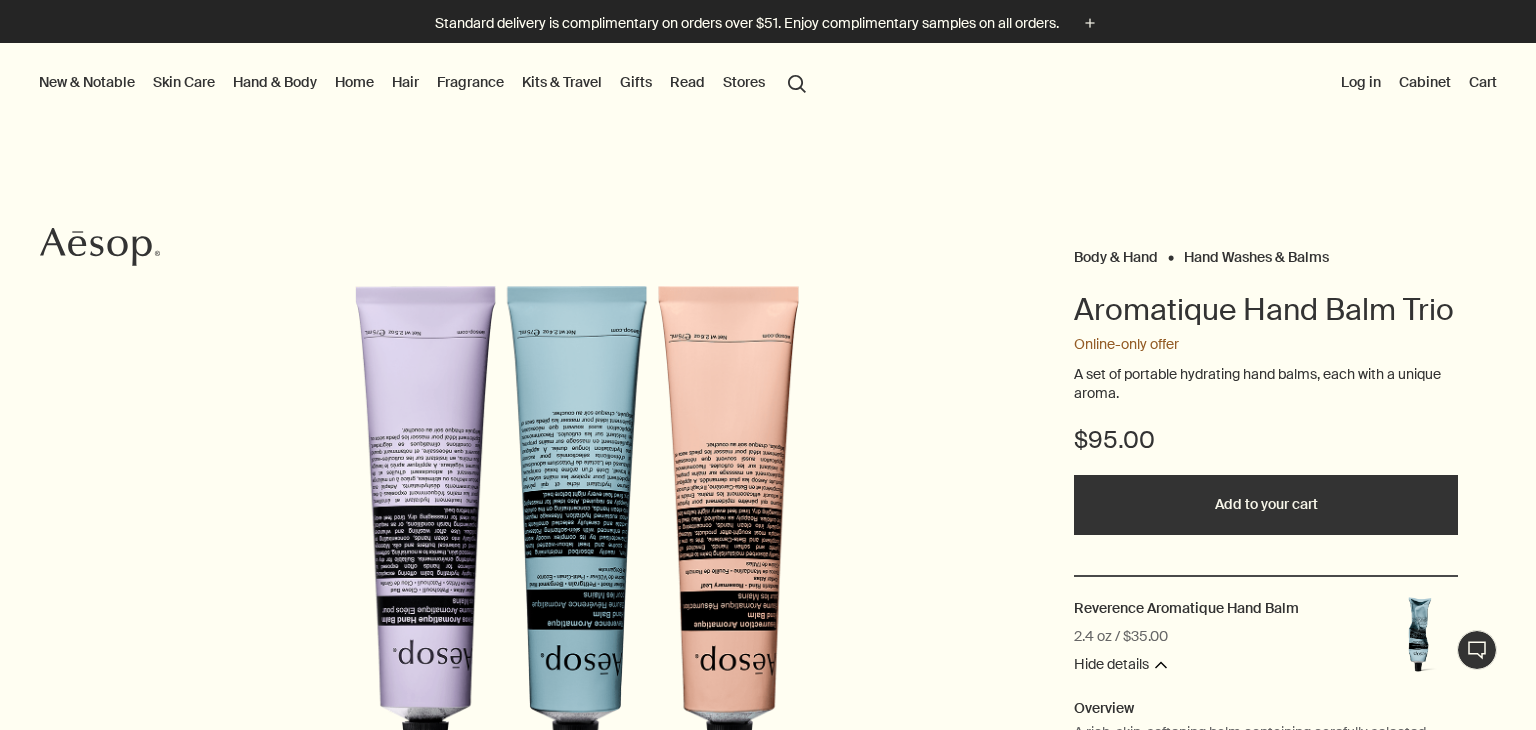 click on "Add to your cart" at bounding box center [1266, 505] 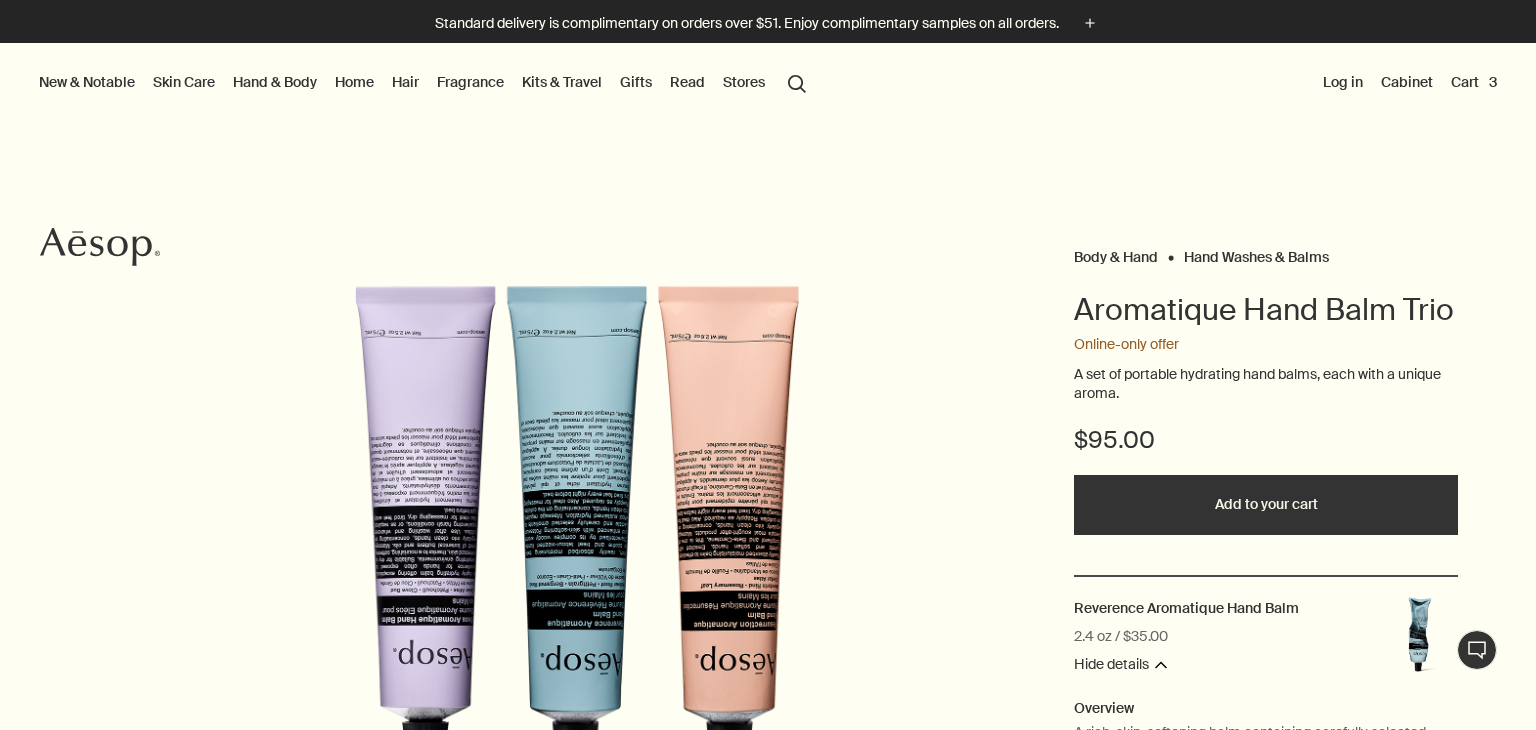 click on "Cart 3" at bounding box center [1474, 82] 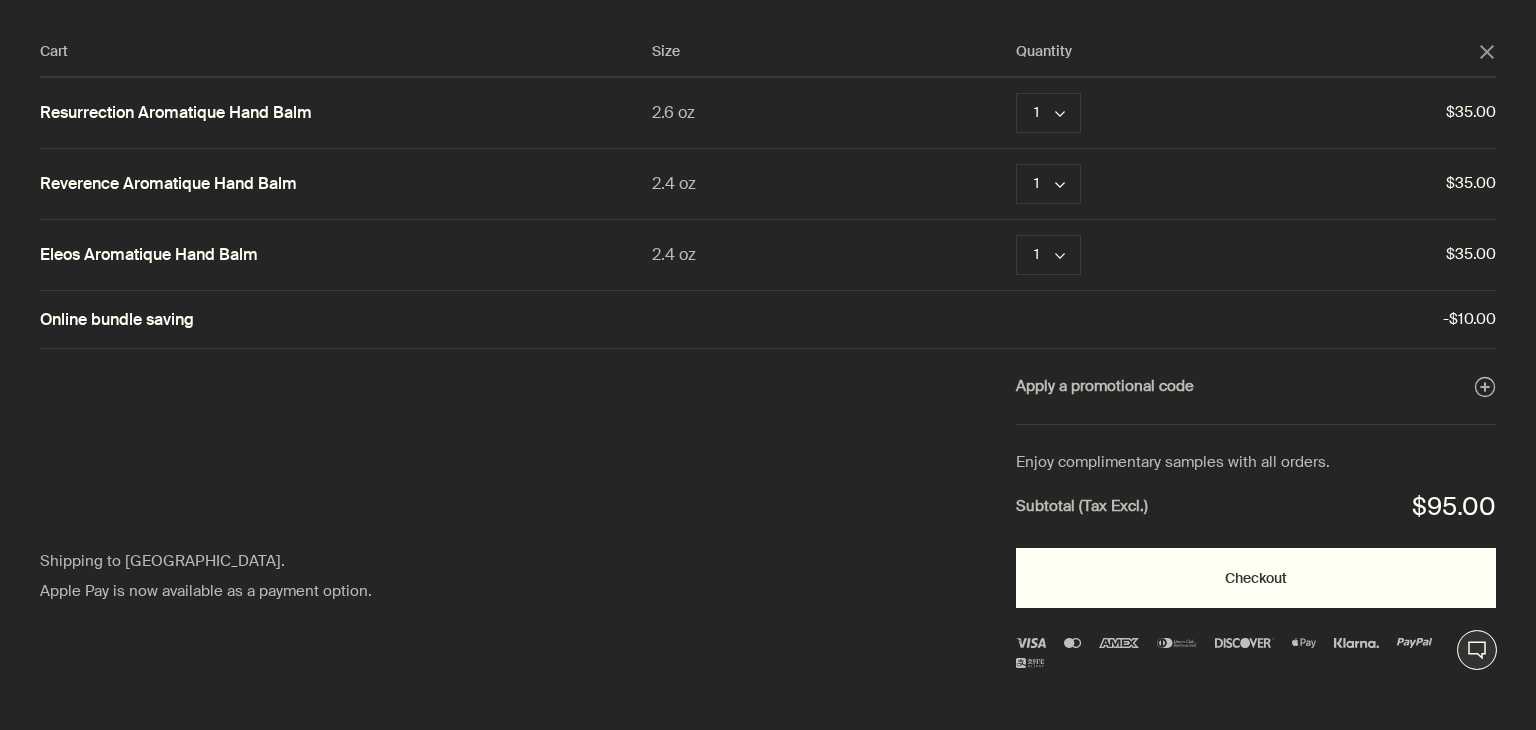 click on "Checkout" at bounding box center [1256, 578] 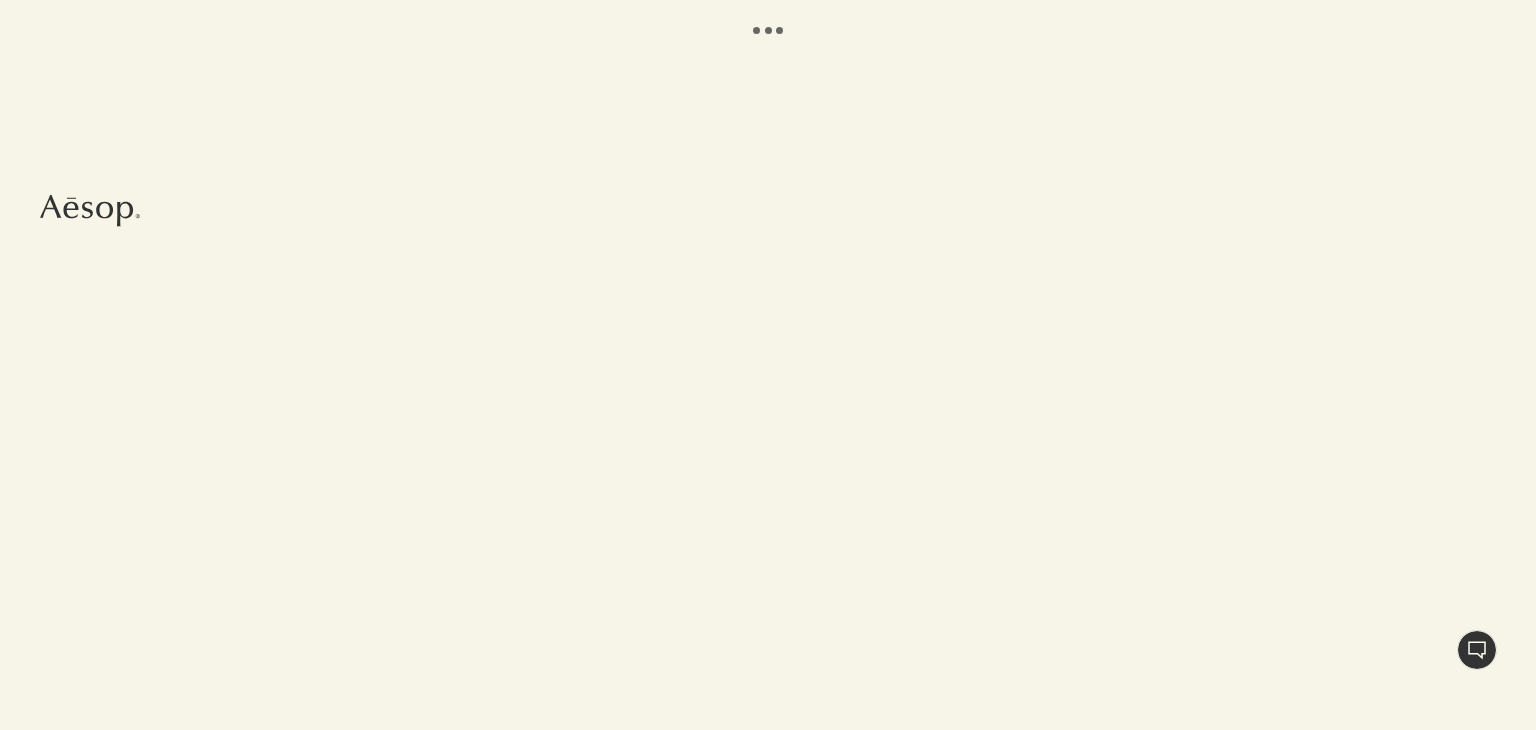 scroll, scrollTop: 0, scrollLeft: 0, axis: both 